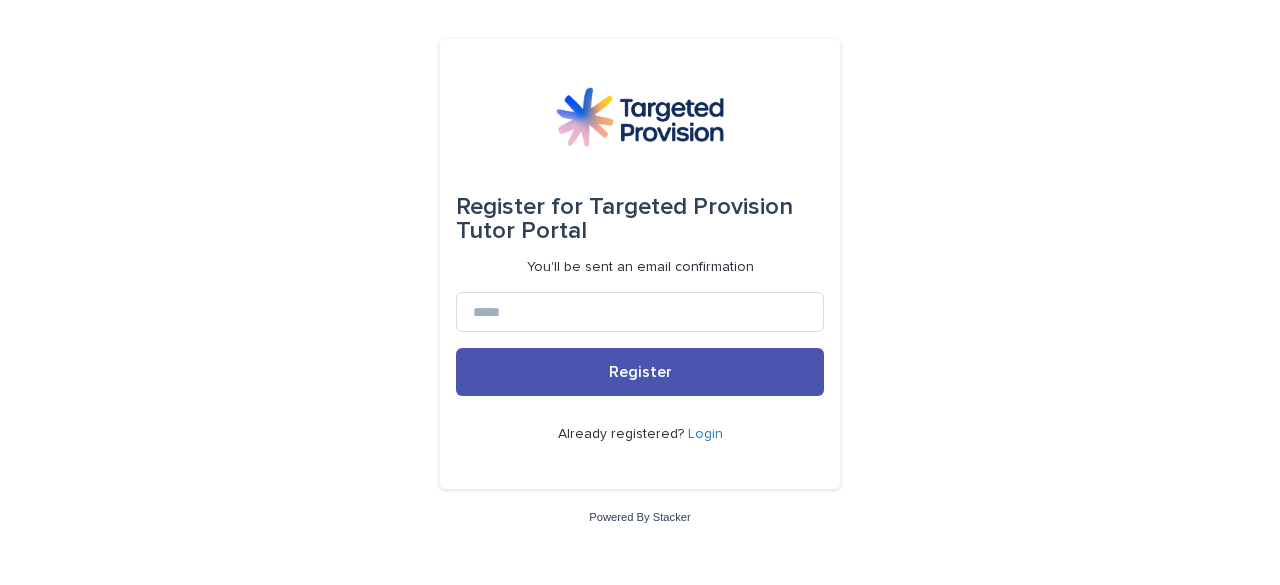 scroll, scrollTop: 0, scrollLeft: 0, axis: both 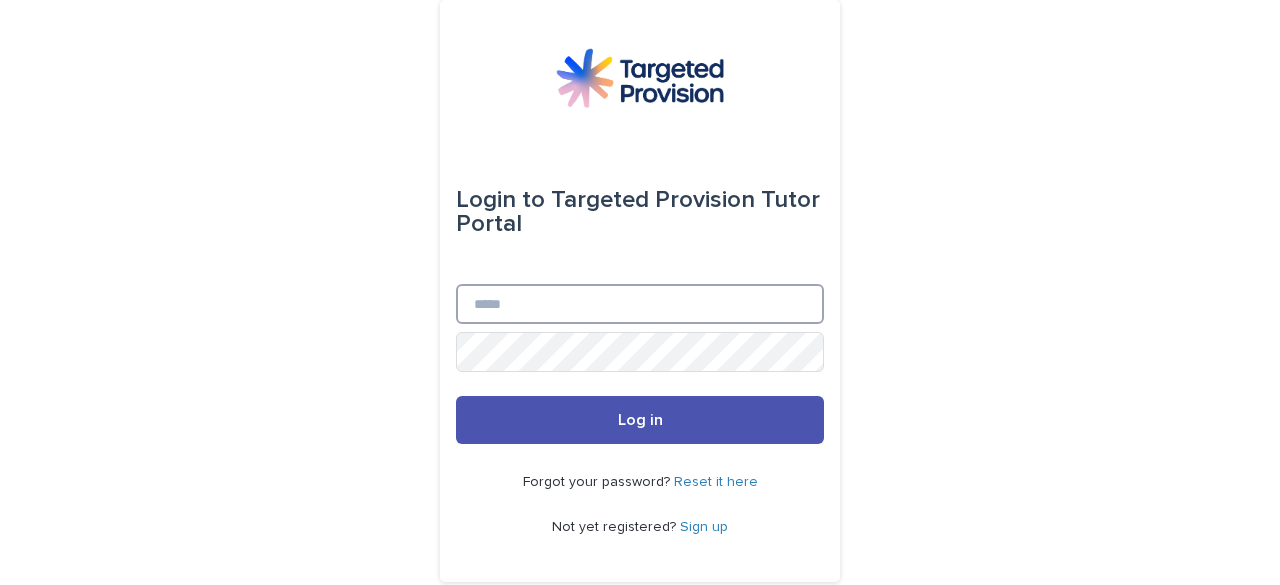 click on "Email" at bounding box center (640, 304) 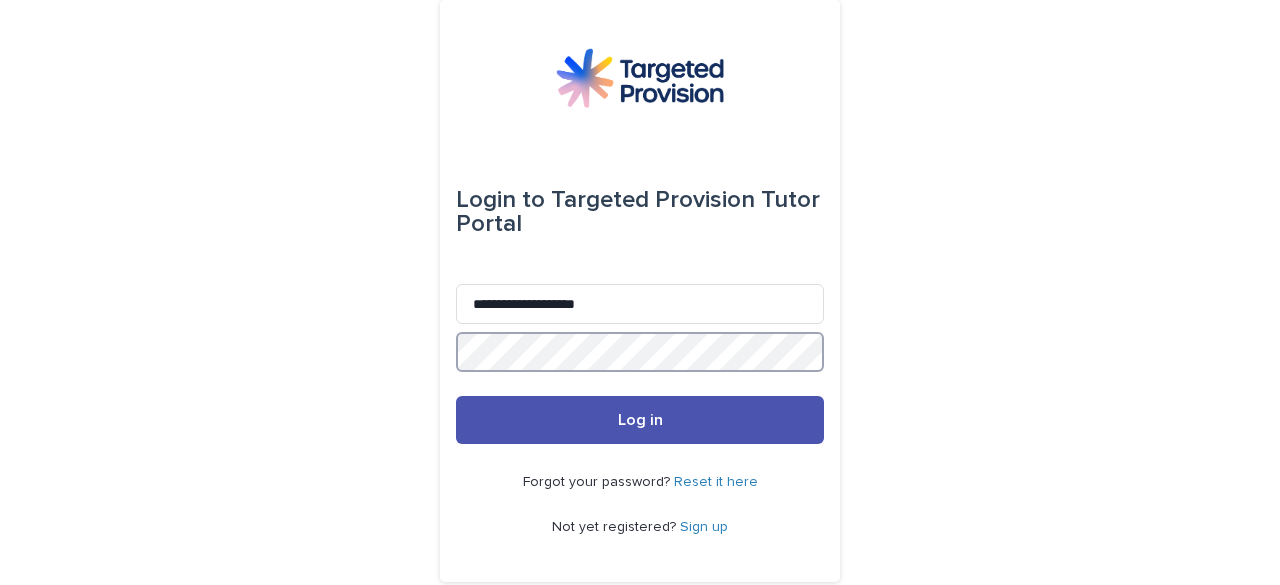 click on "Log in" at bounding box center [640, 420] 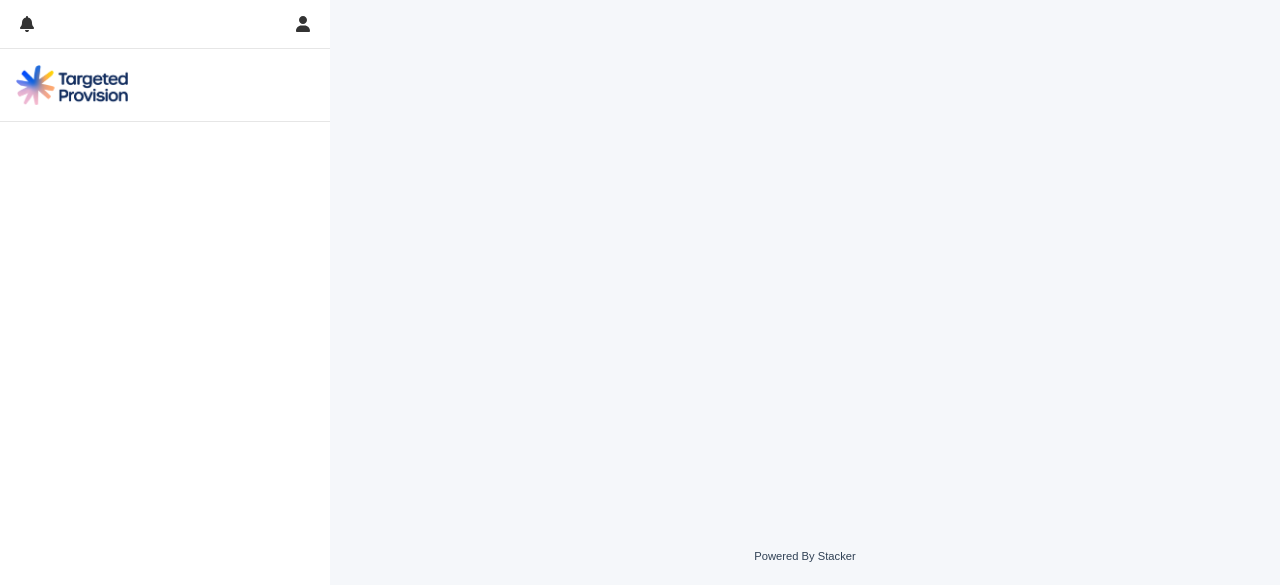 scroll, scrollTop: 0, scrollLeft: 0, axis: both 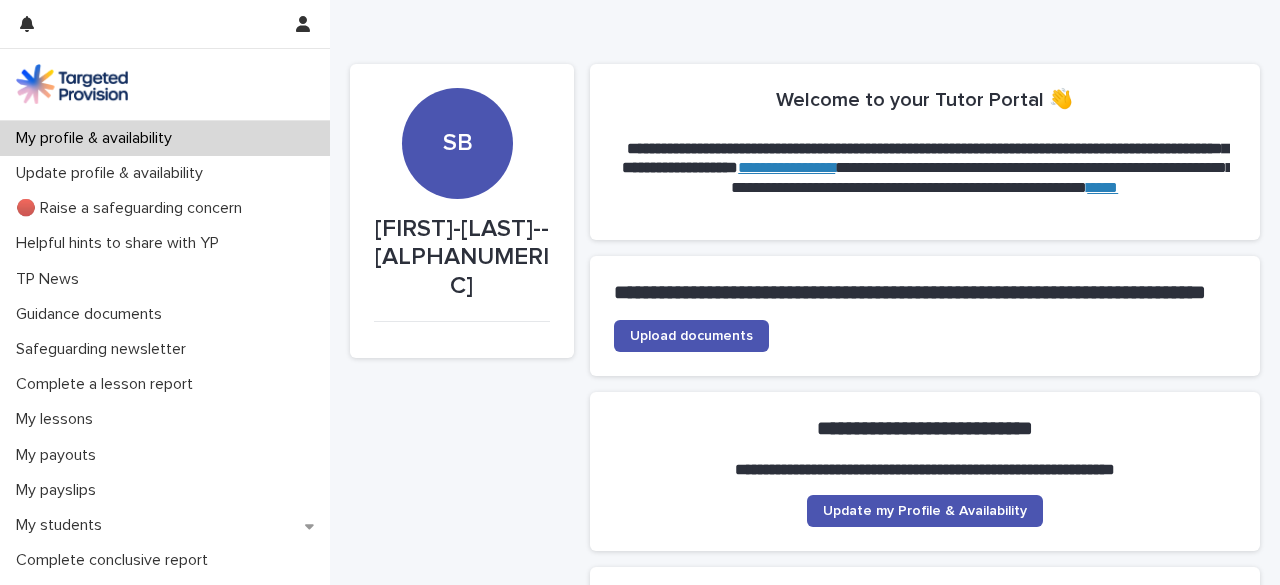 click on "****" at bounding box center [1102, 187] 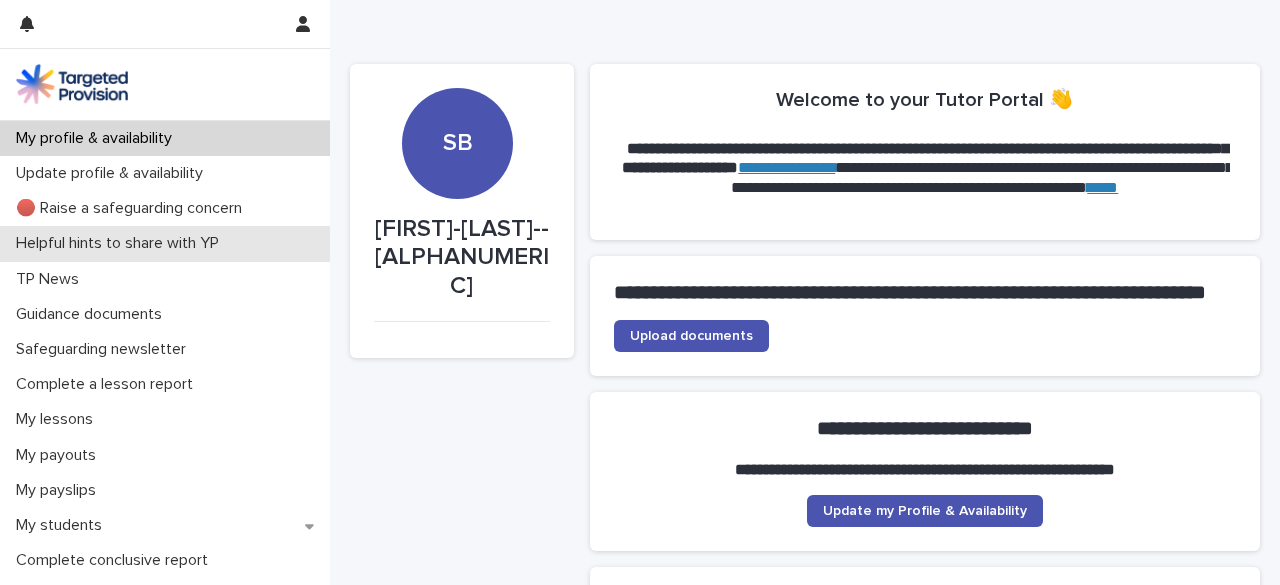 click on "Helpful hints to share with YP" at bounding box center [121, 243] 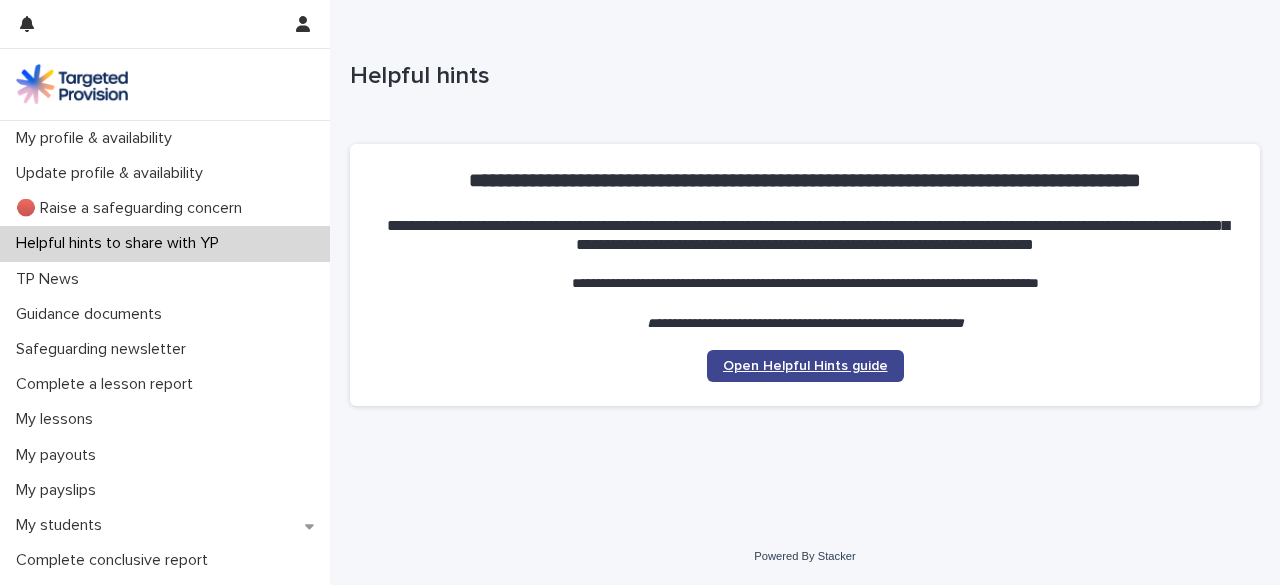 click on "Open Helpful Hints guide" at bounding box center (805, 366) 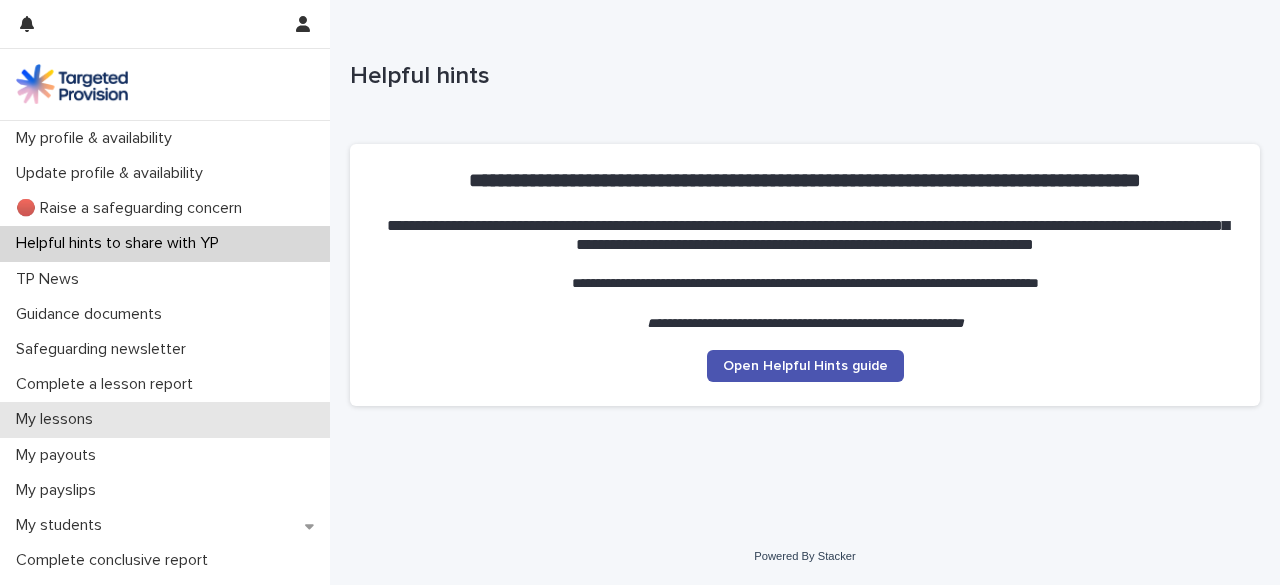 click on "My lessons" at bounding box center (58, 419) 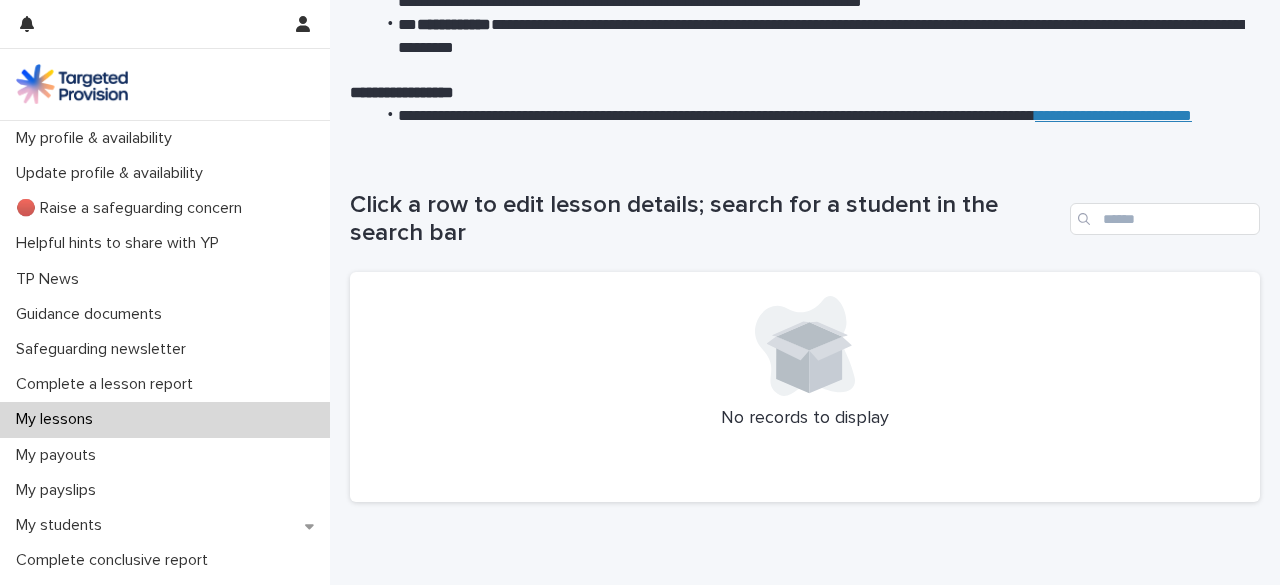 scroll, scrollTop: 197, scrollLeft: 0, axis: vertical 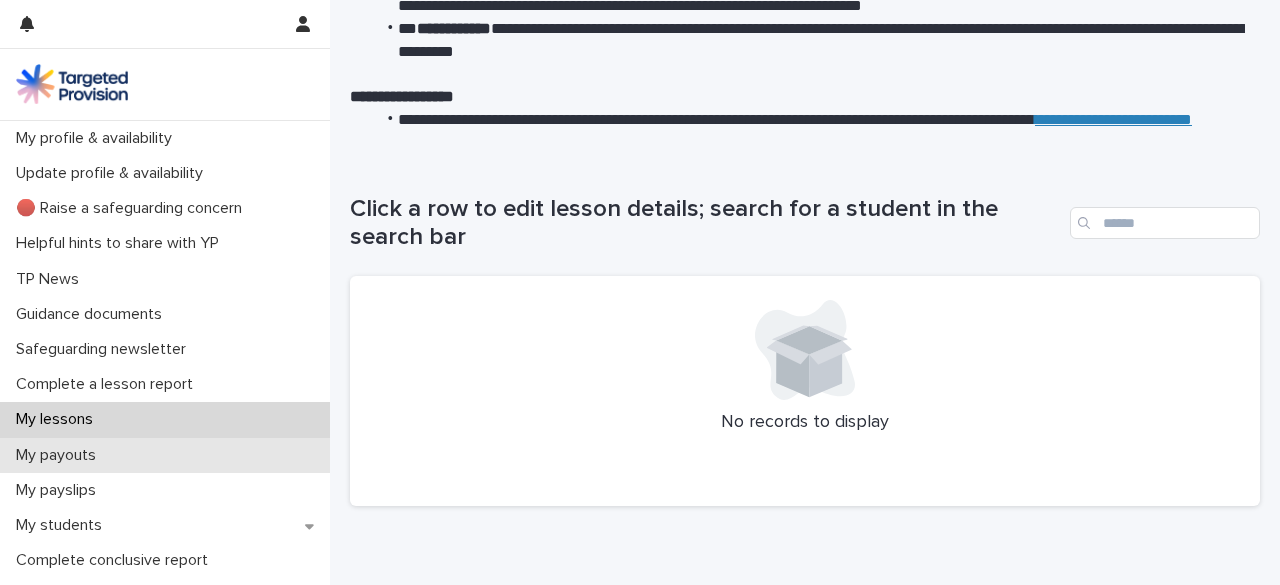 click on "My payouts" at bounding box center [165, 455] 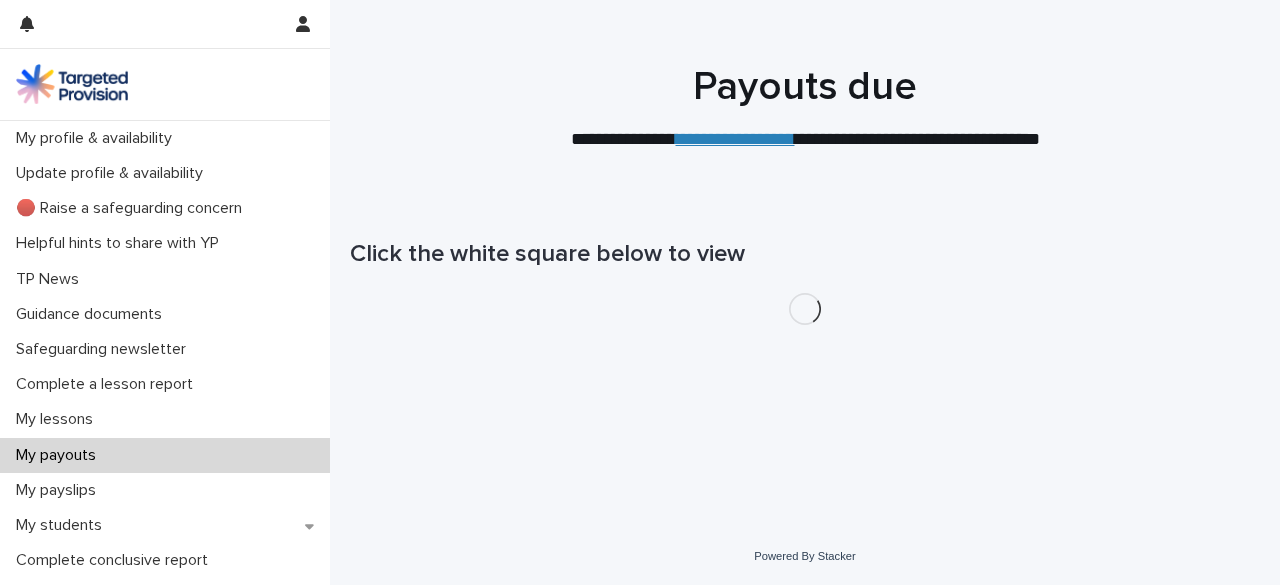 scroll, scrollTop: 0, scrollLeft: 0, axis: both 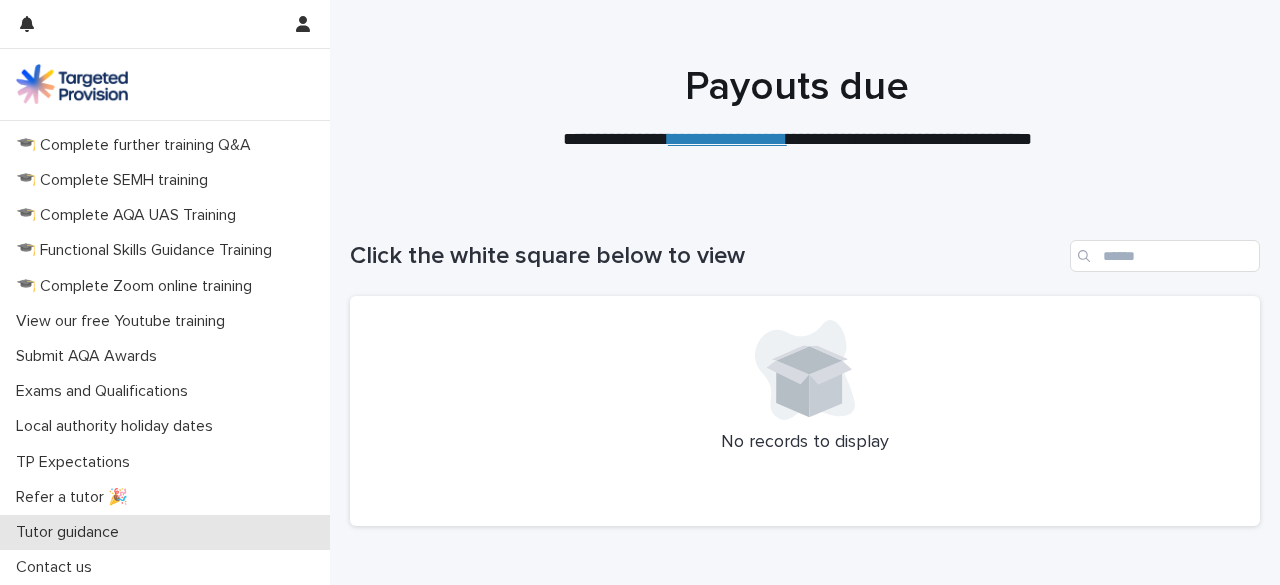 click on "Tutor guidance" at bounding box center [71, 532] 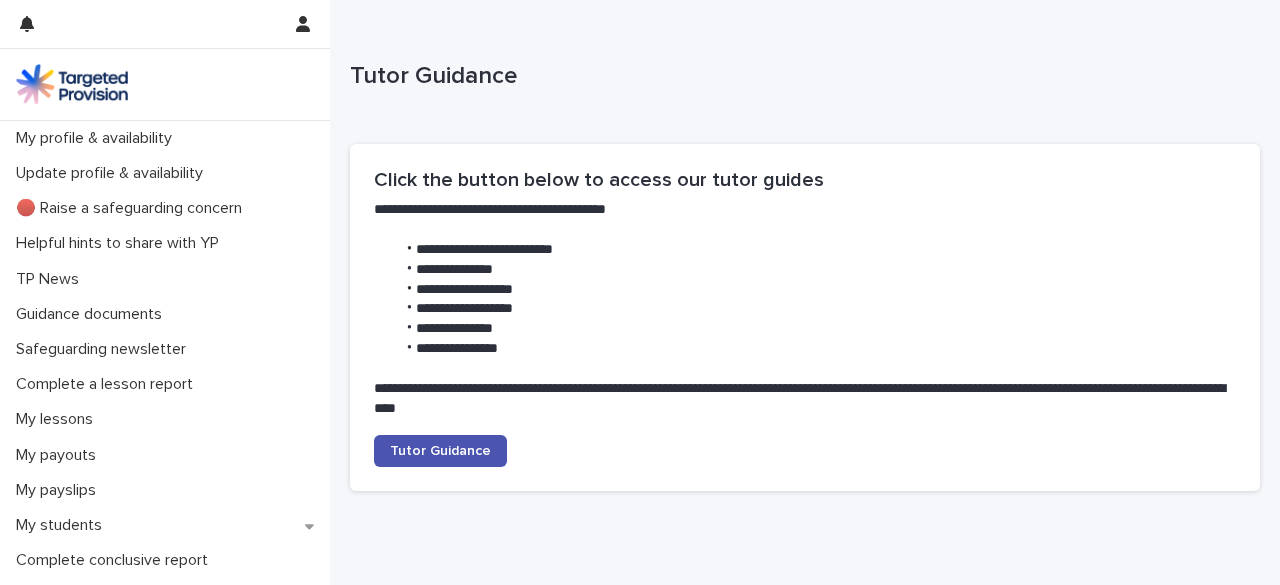 click at bounding box center [72, 84] 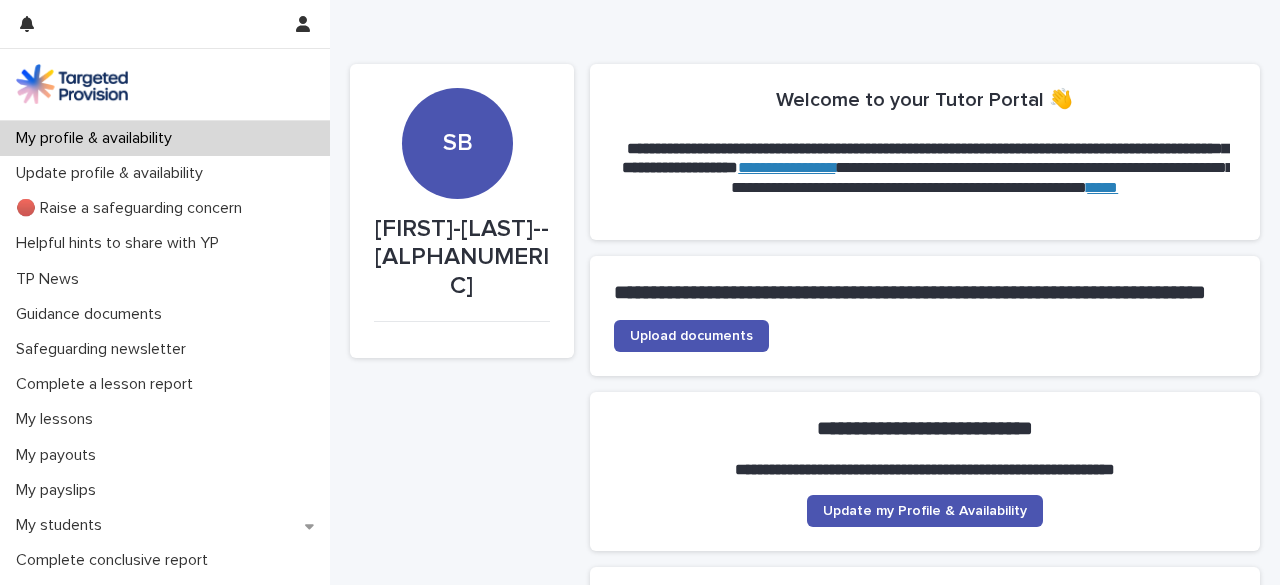click on "**********" at bounding box center [786, 167] 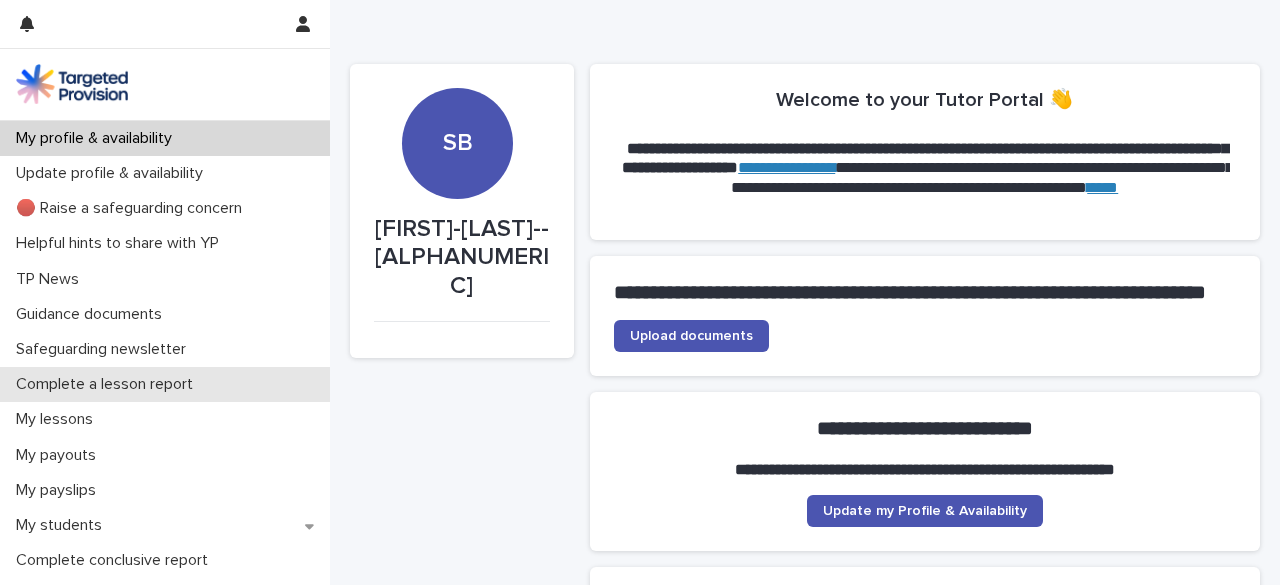 click on "Complete a lesson report" at bounding box center [108, 384] 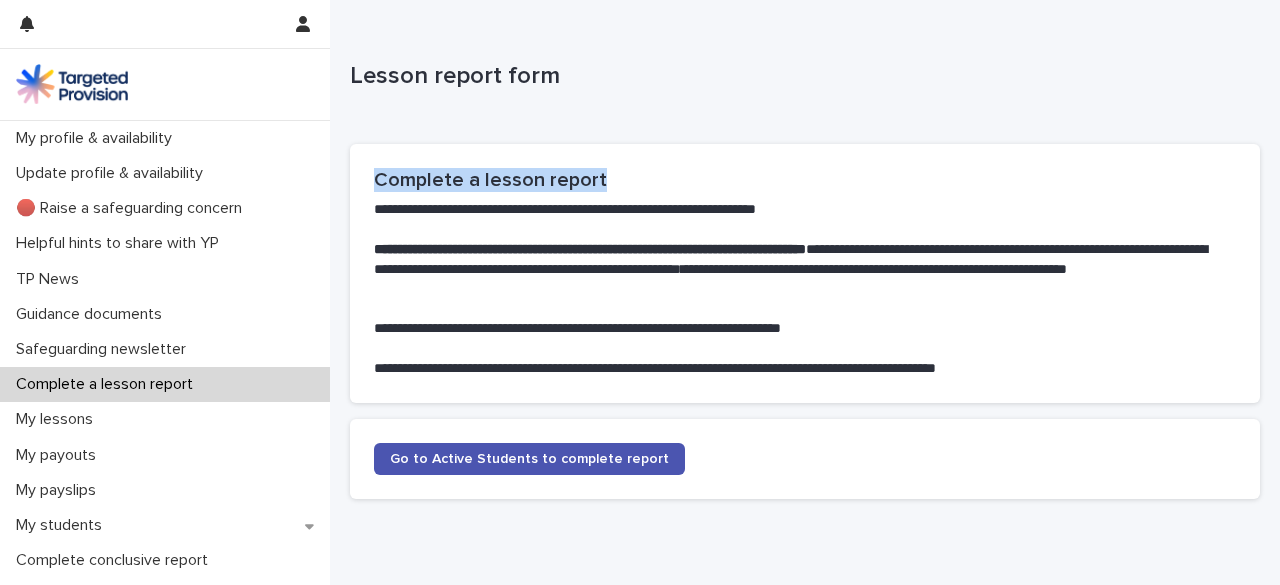 drag, startPoint x: 1258, startPoint y: 108, endPoint x: 1256, endPoint y: 138, distance: 30.066593 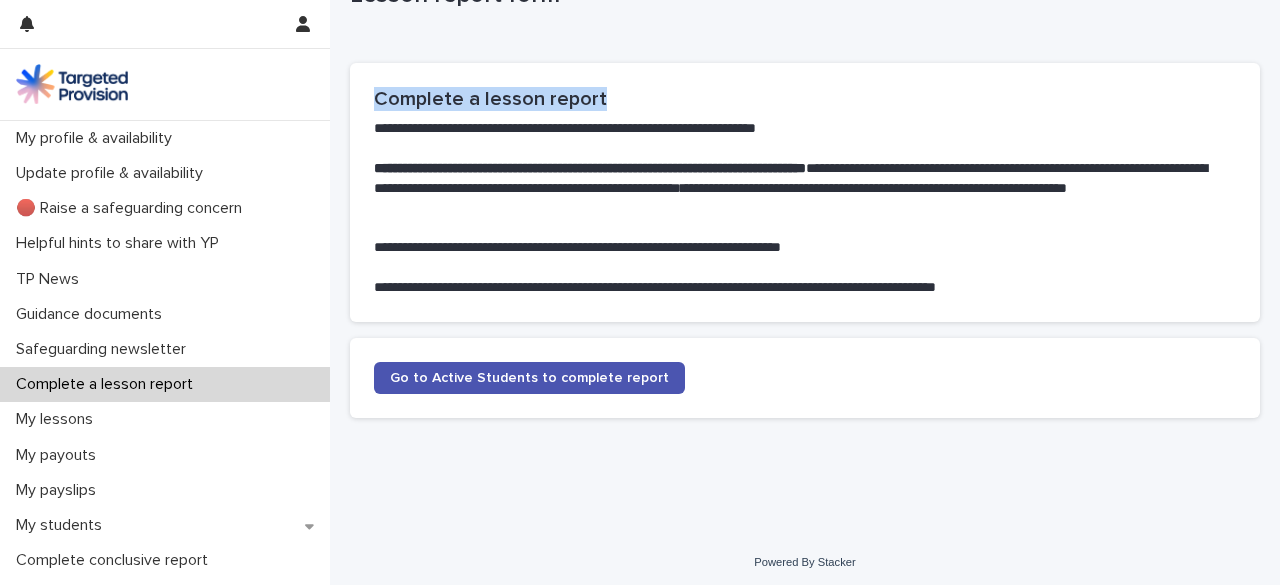 scroll, scrollTop: 86, scrollLeft: 0, axis: vertical 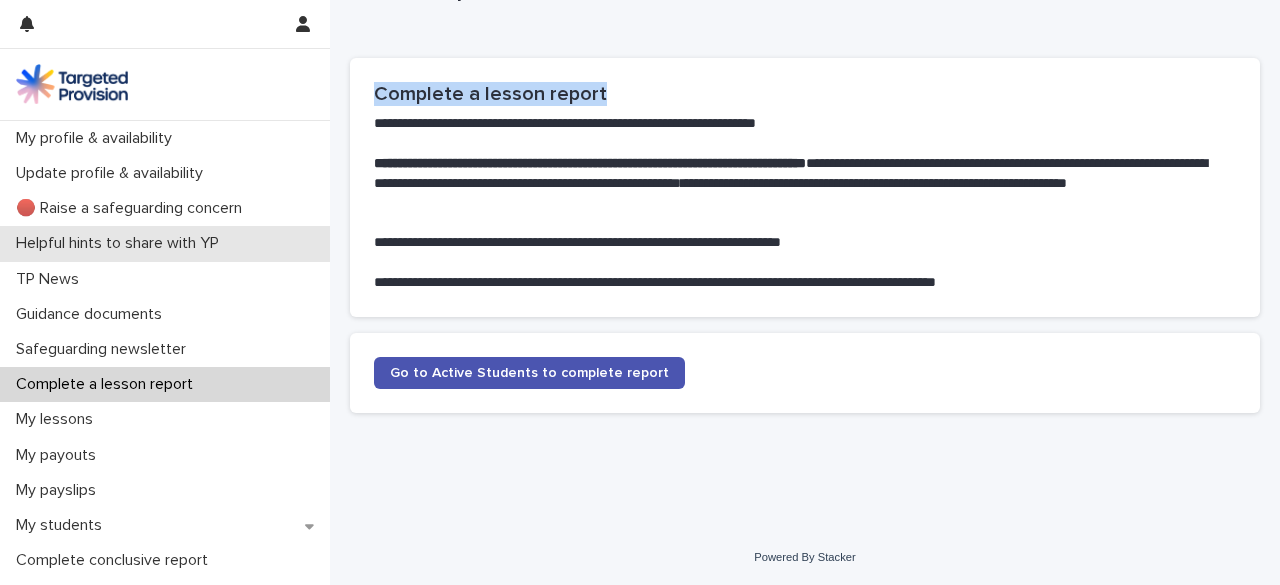 click on "Helpful hints to share with YP" at bounding box center (165, 243) 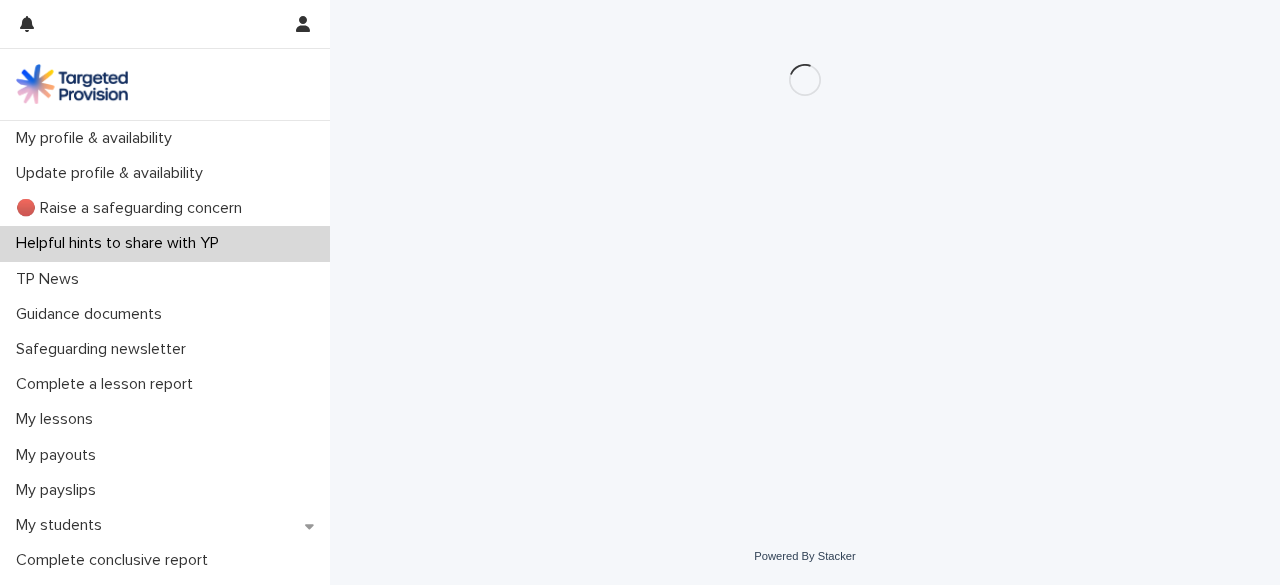 scroll, scrollTop: 0, scrollLeft: 0, axis: both 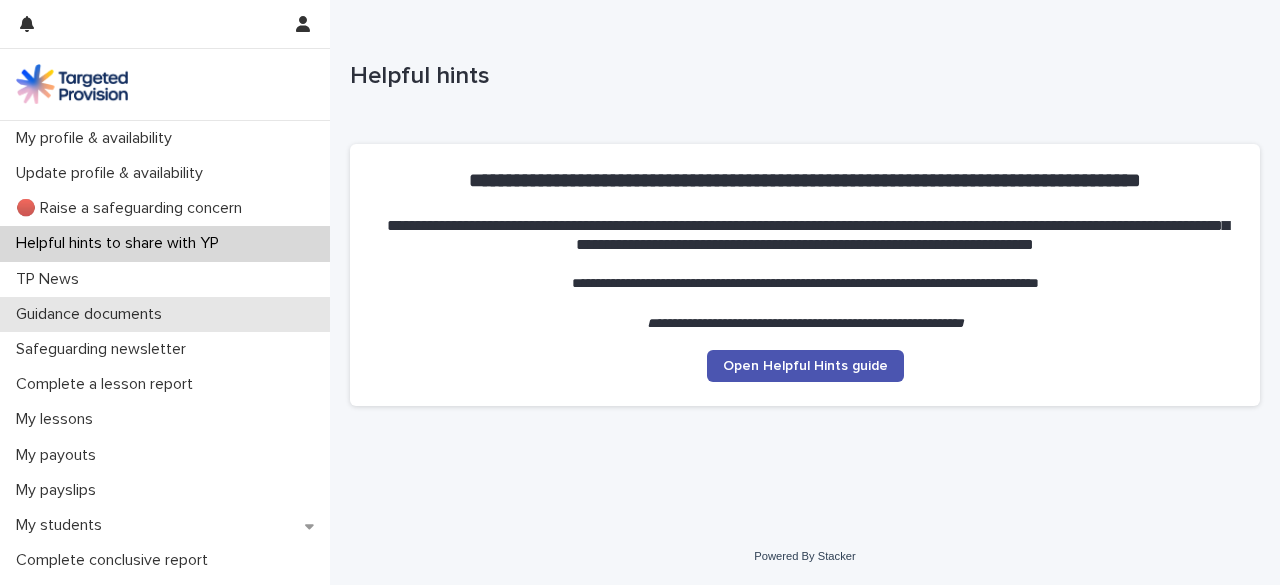 click on "Guidance documents" at bounding box center (165, 314) 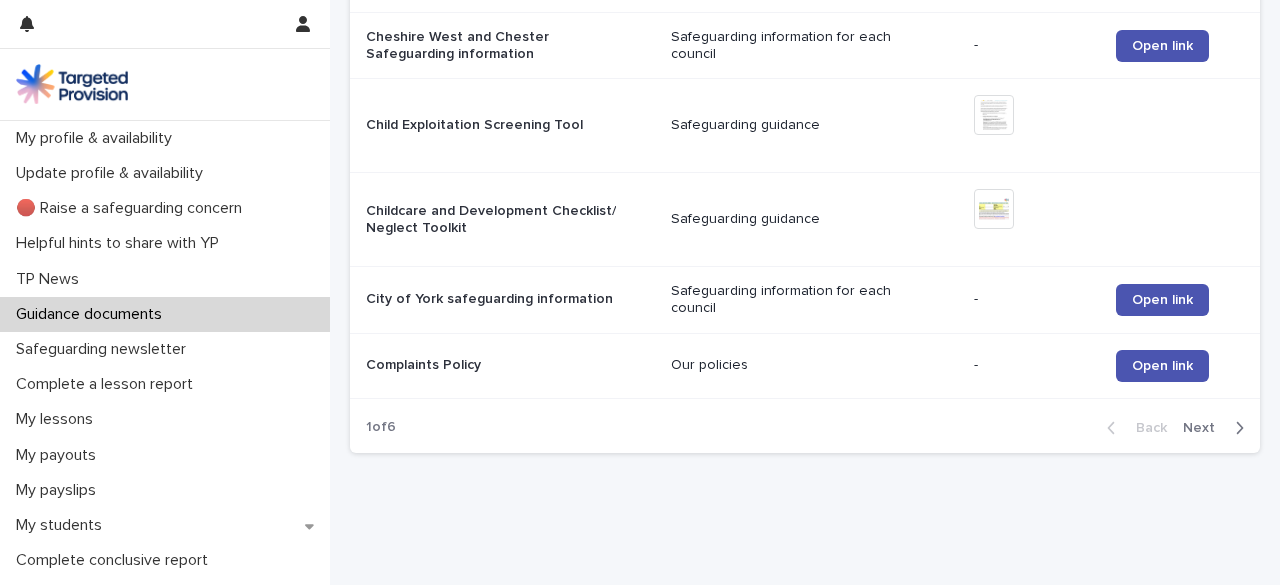scroll, scrollTop: 2084, scrollLeft: 0, axis: vertical 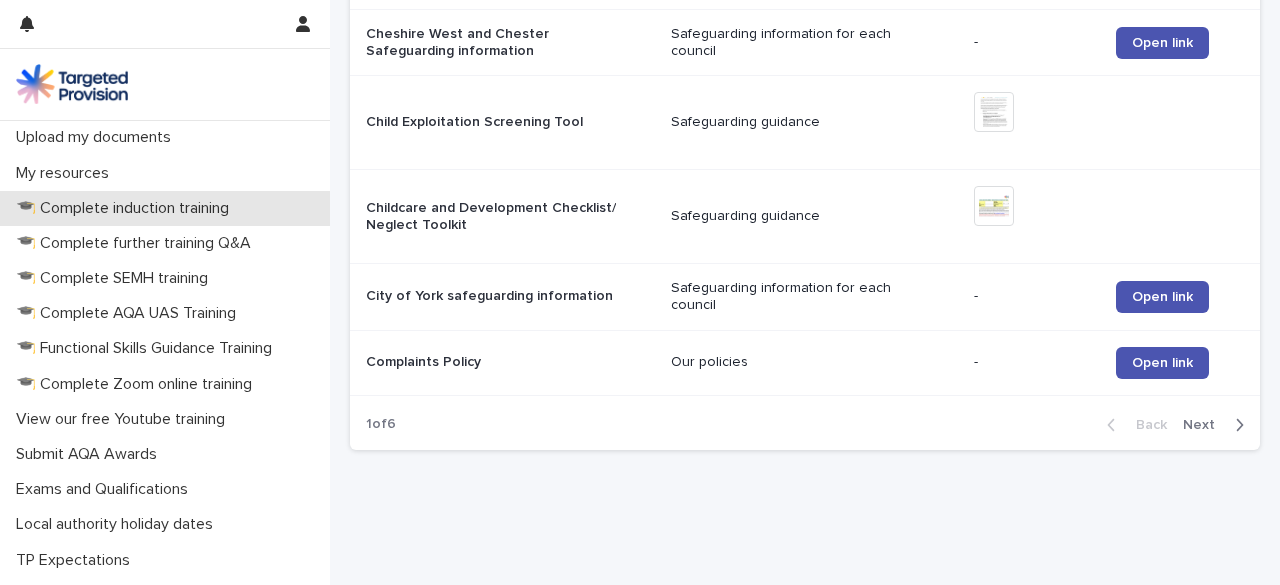click on "🎓 Complete induction training" at bounding box center (126, 208) 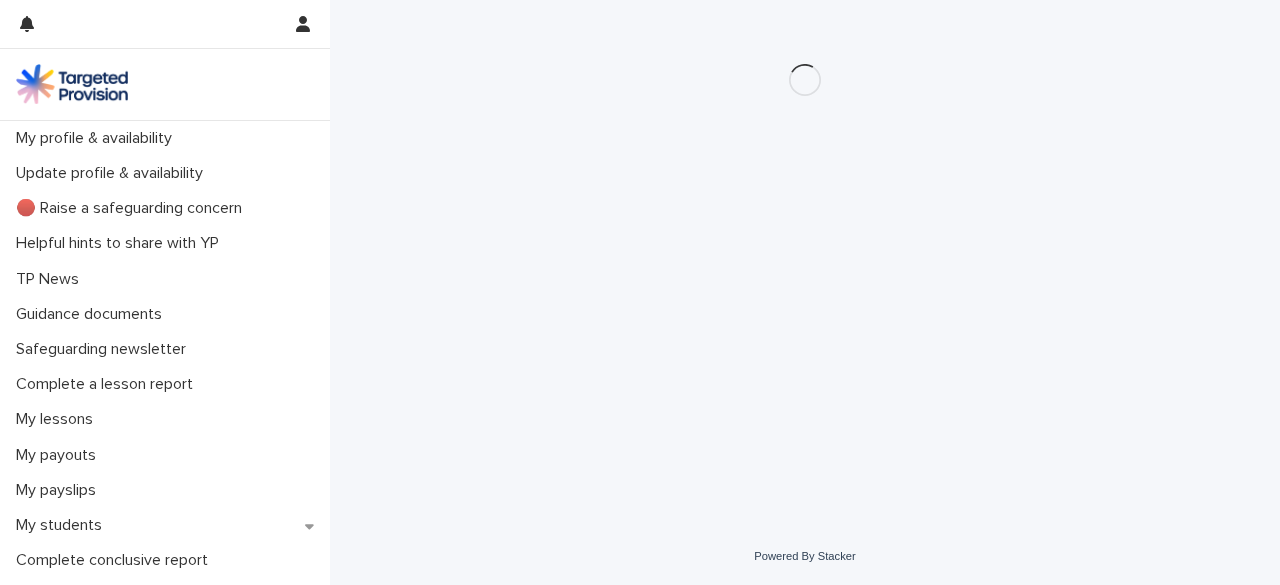 scroll, scrollTop: 0, scrollLeft: 0, axis: both 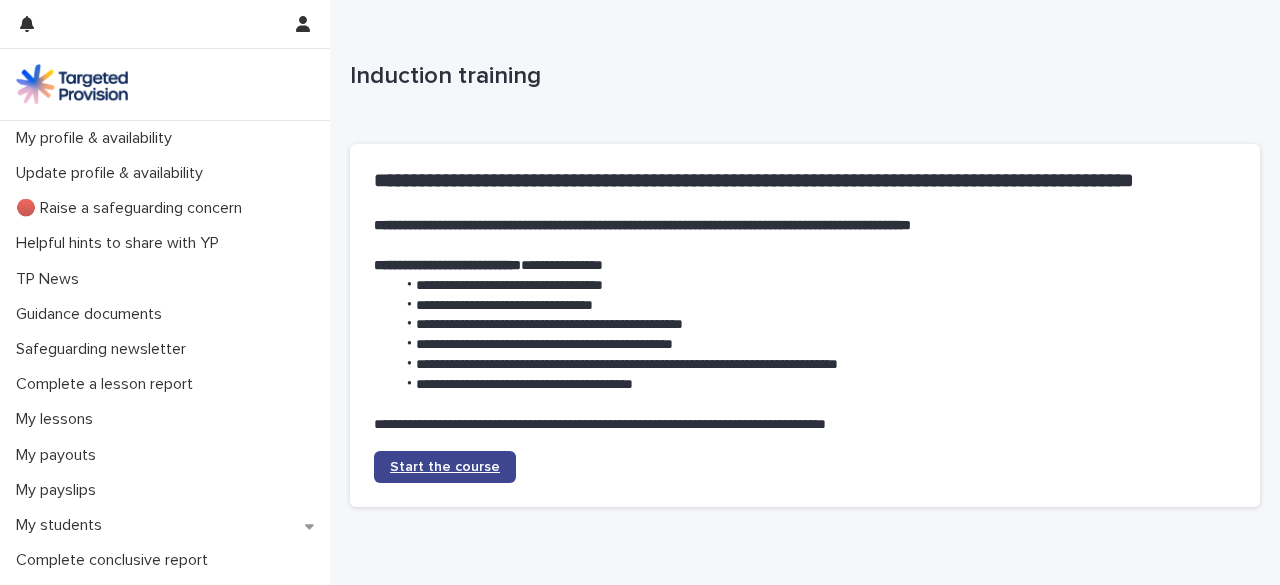 click on "Start the course" at bounding box center [445, 467] 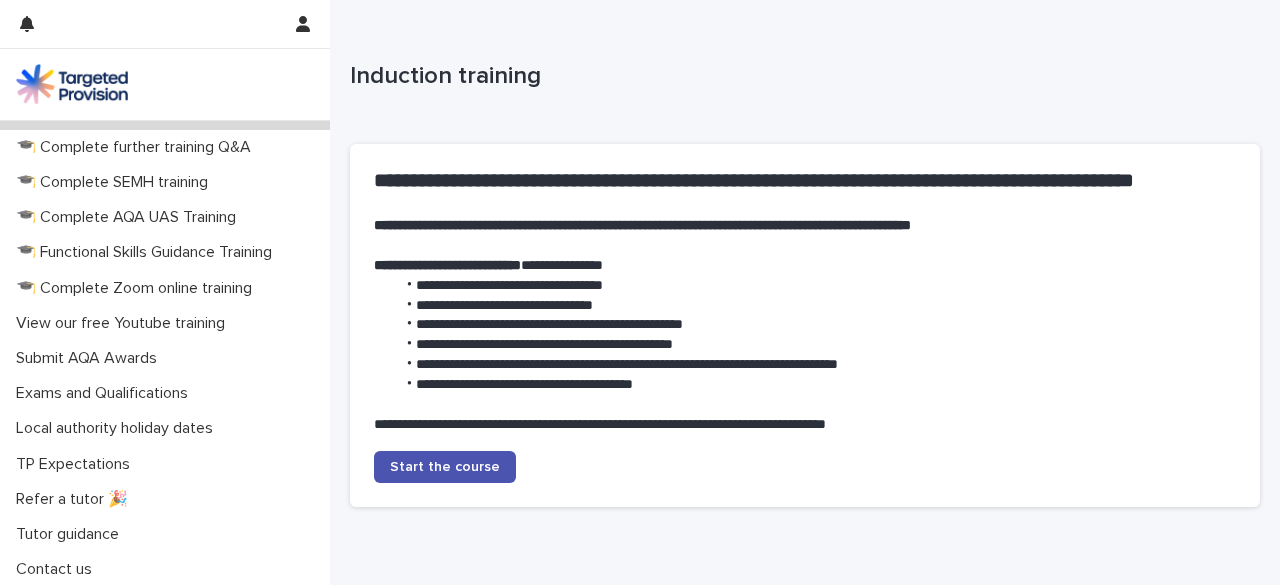 scroll, scrollTop: 556, scrollLeft: 0, axis: vertical 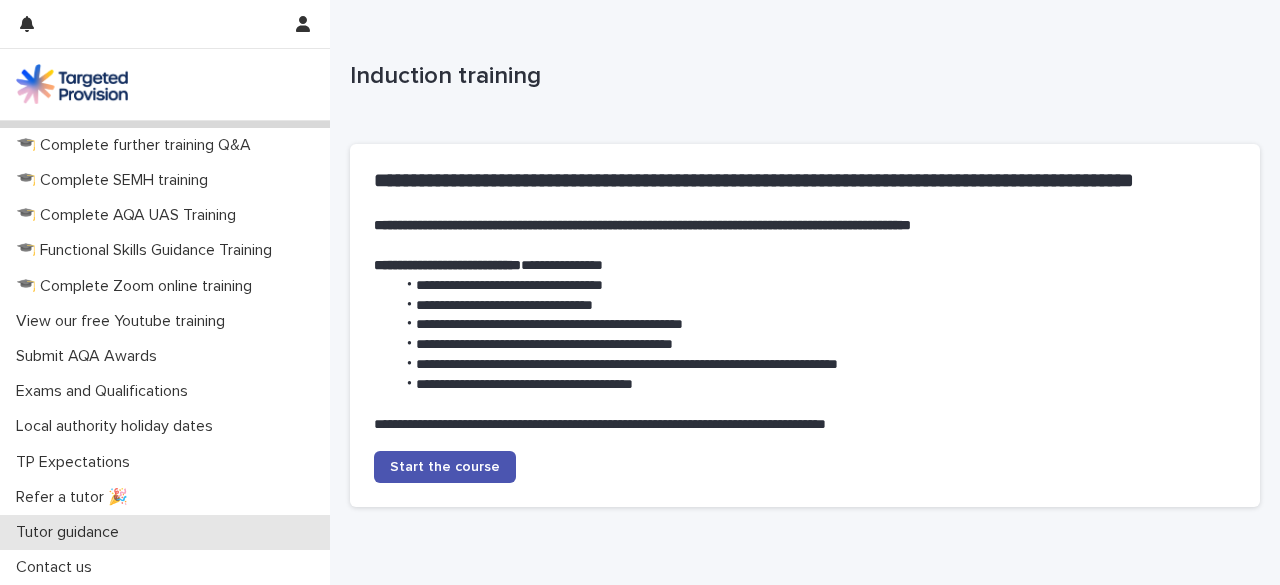 click on "Tutor guidance" at bounding box center [165, 532] 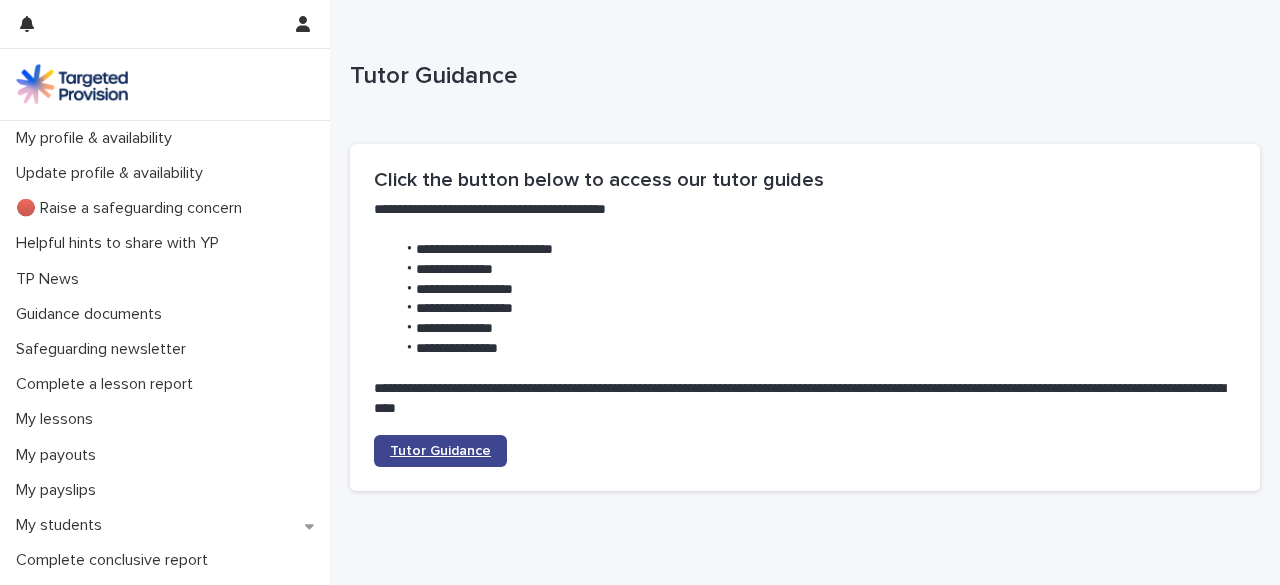 click on "Tutor Guidance" at bounding box center [440, 451] 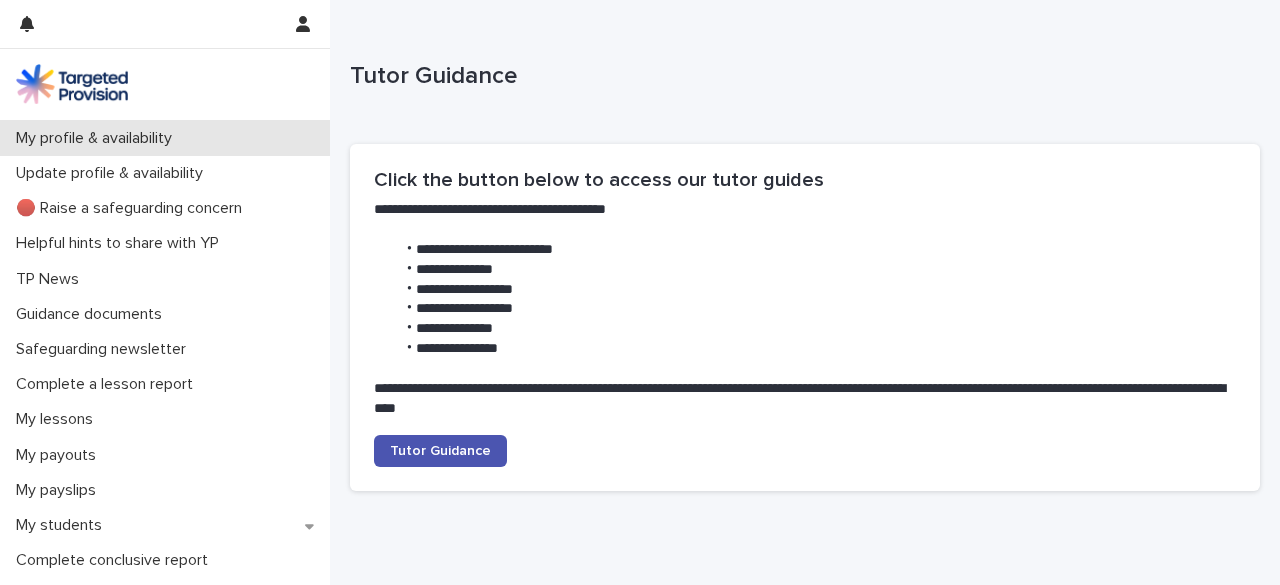 click on "My profile & availability" at bounding box center [98, 138] 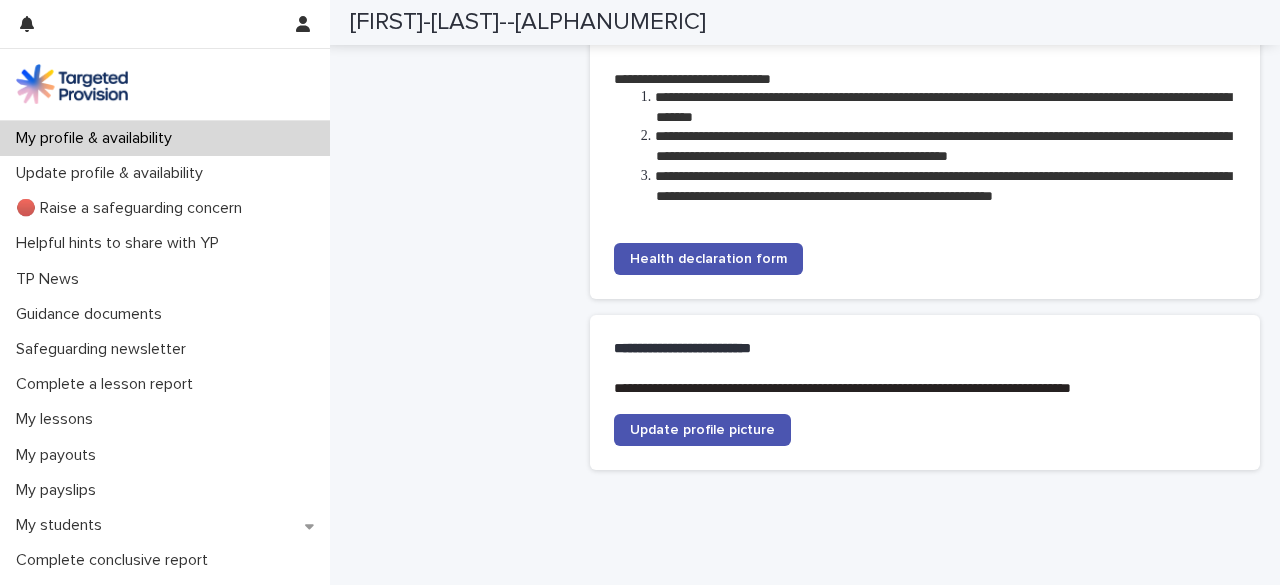 scroll, scrollTop: 3391, scrollLeft: 0, axis: vertical 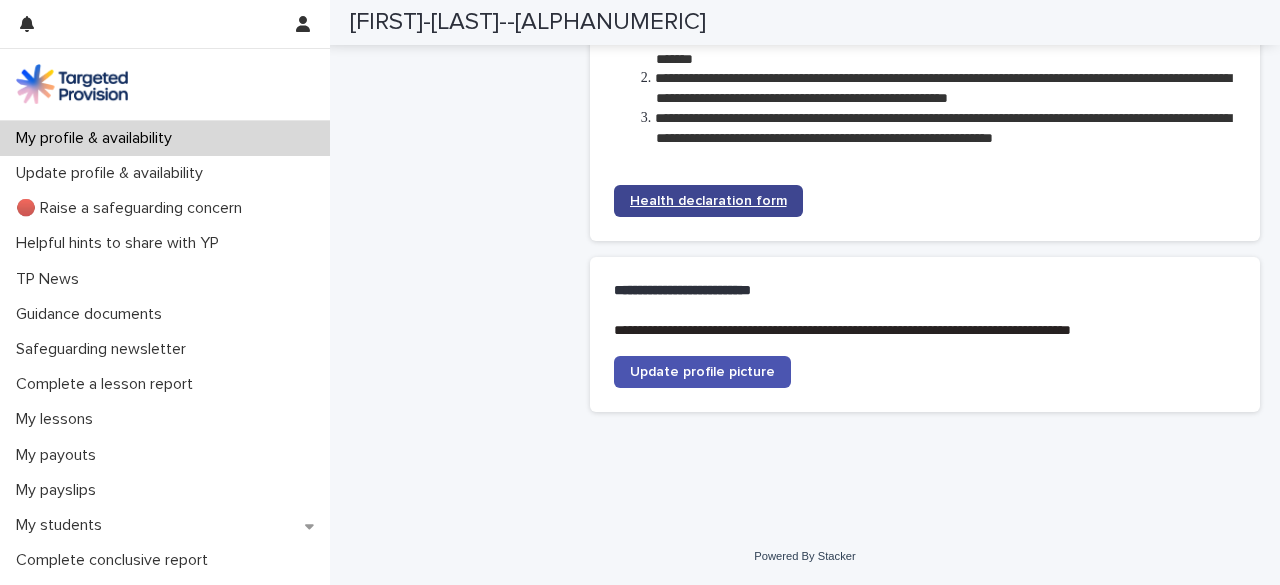 click on "Health declaration form" at bounding box center [708, 201] 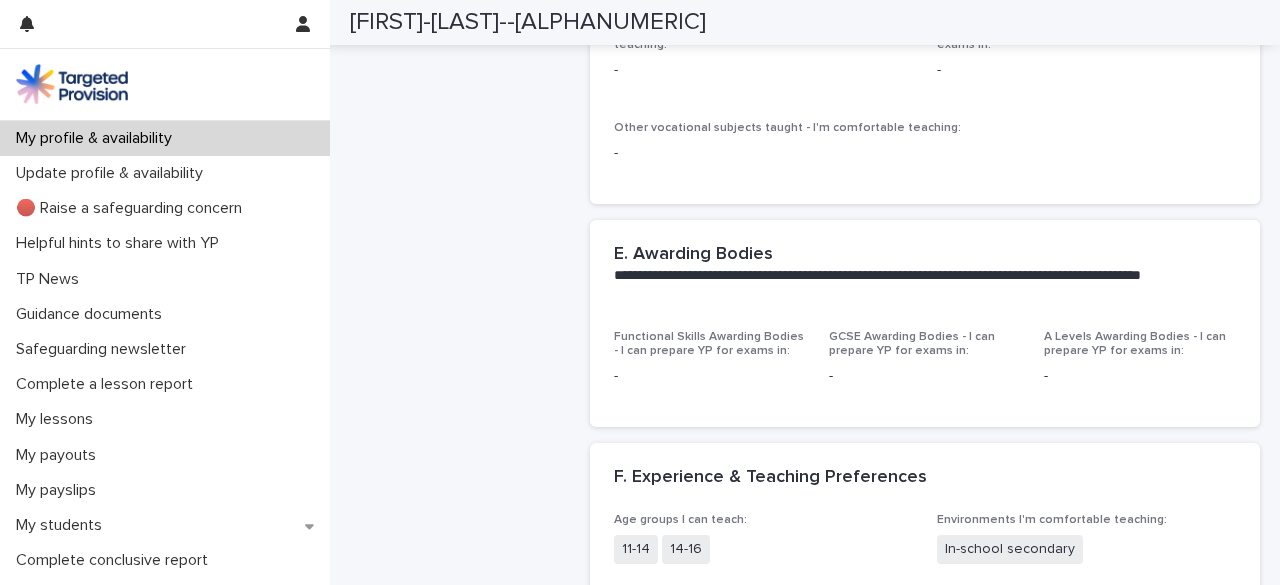 scroll, scrollTop: 1736, scrollLeft: 0, axis: vertical 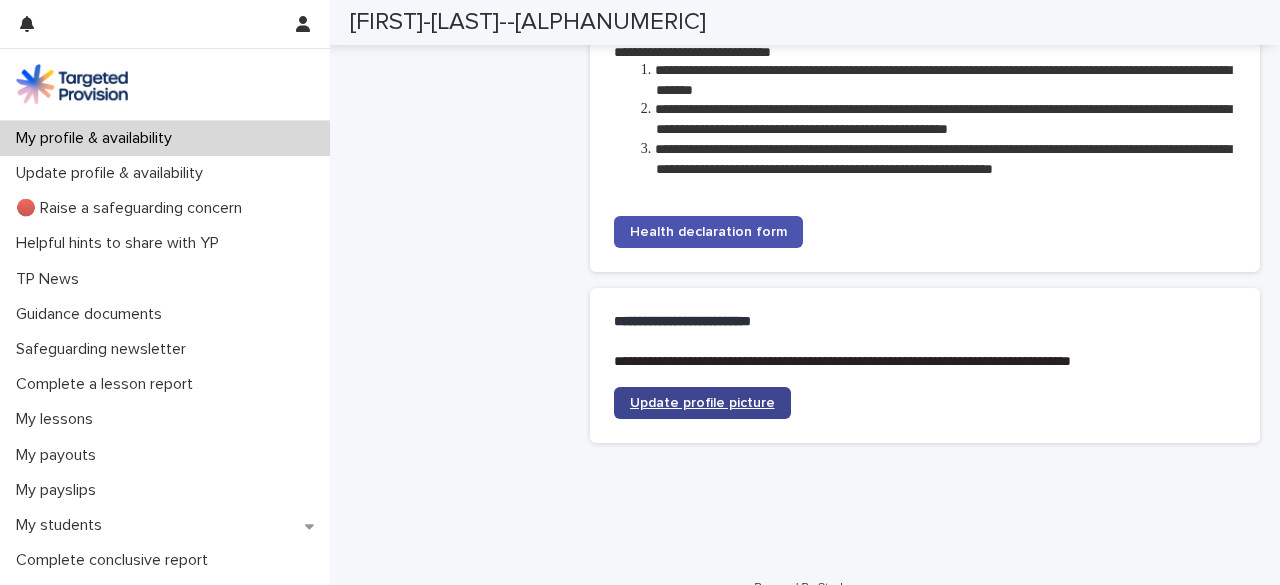 click on "Update profile picture" 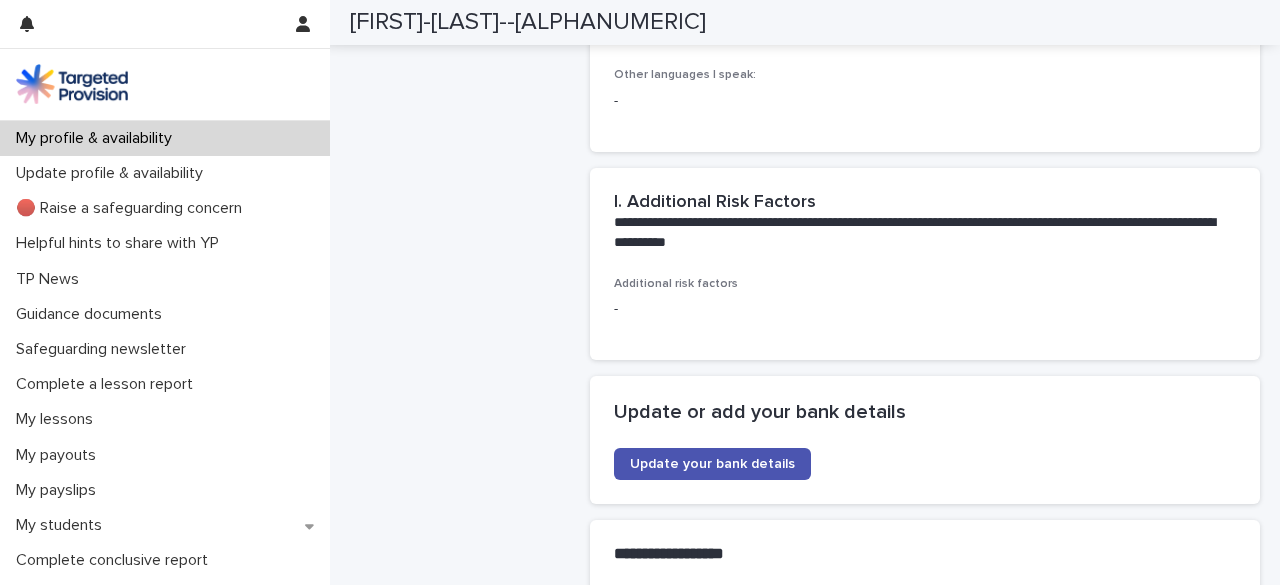 scroll, scrollTop: 2849, scrollLeft: 0, axis: vertical 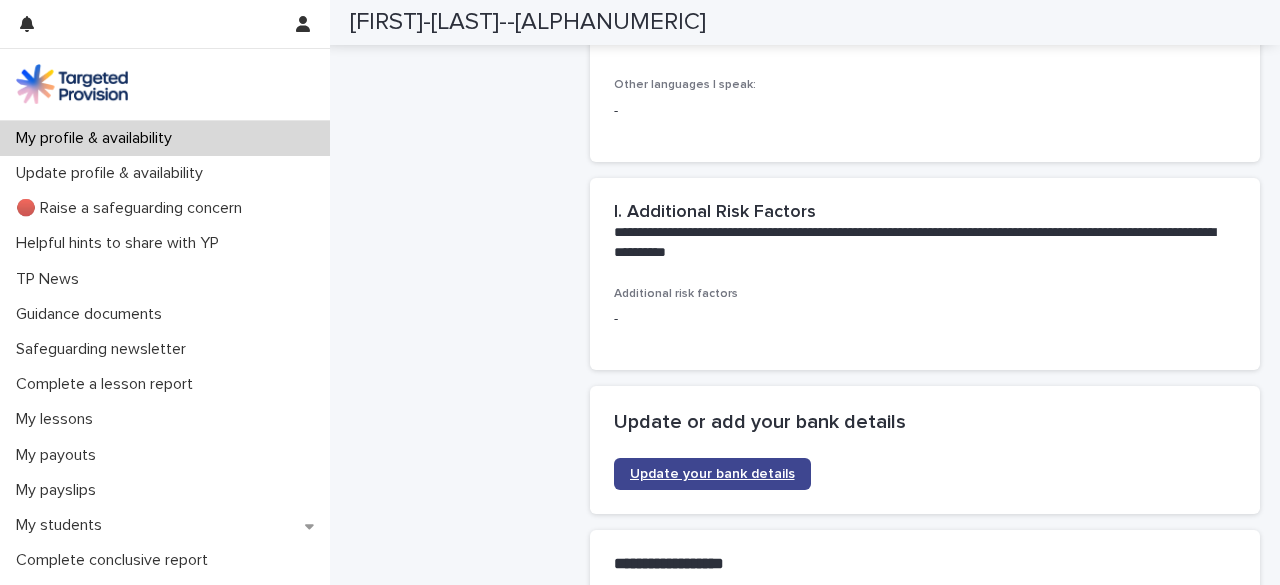 click on "Update your bank details" at bounding box center [712, 474] 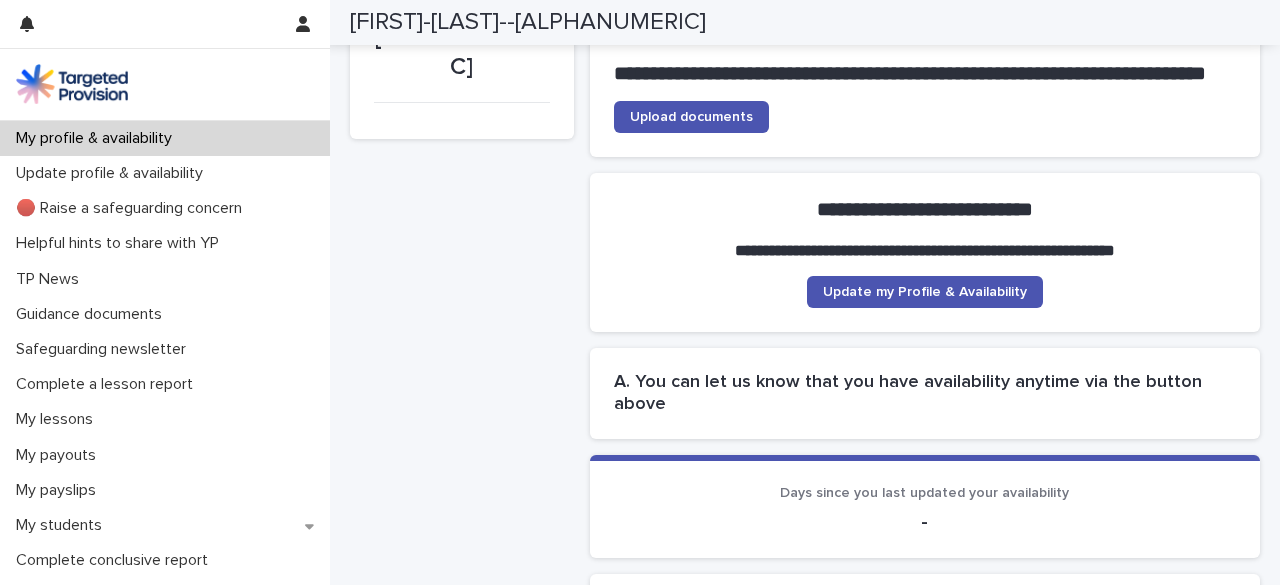 scroll, scrollTop: 210, scrollLeft: 0, axis: vertical 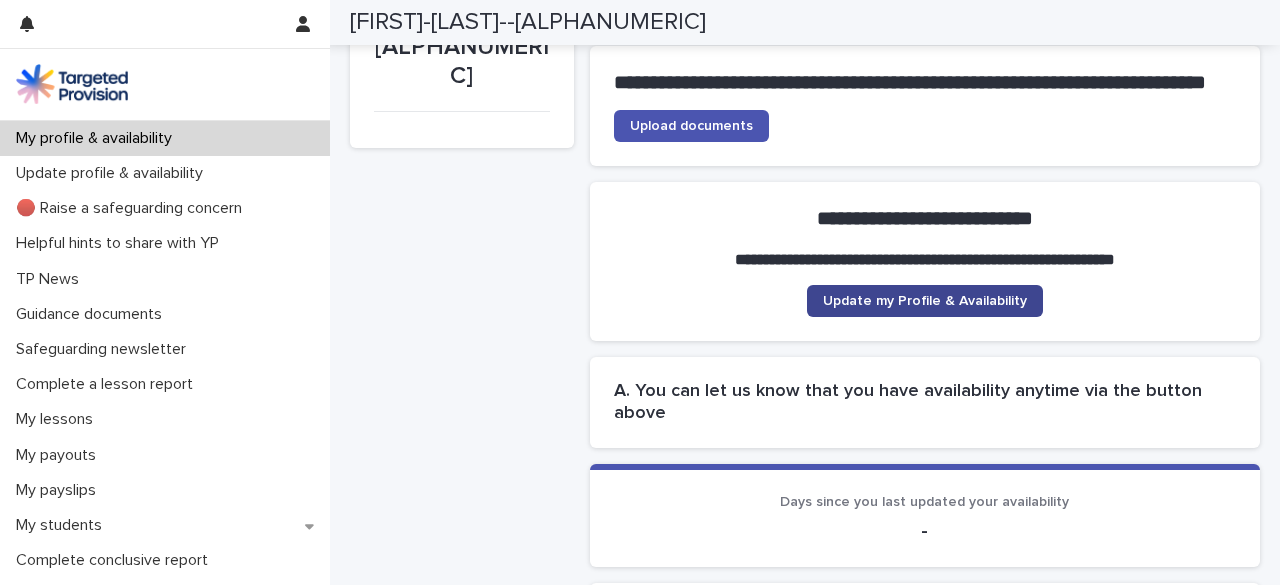 click on "Update my Profile & Availability" at bounding box center (925, 301) 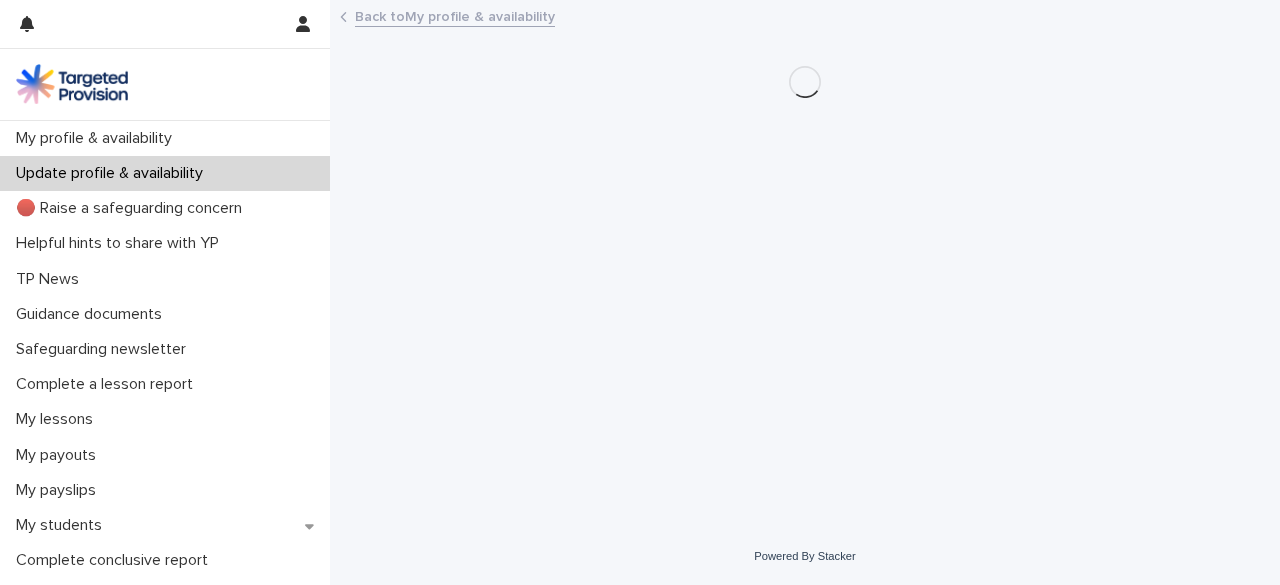 scroll, scrollTop: 0, scrollLeft: 0, axis: both 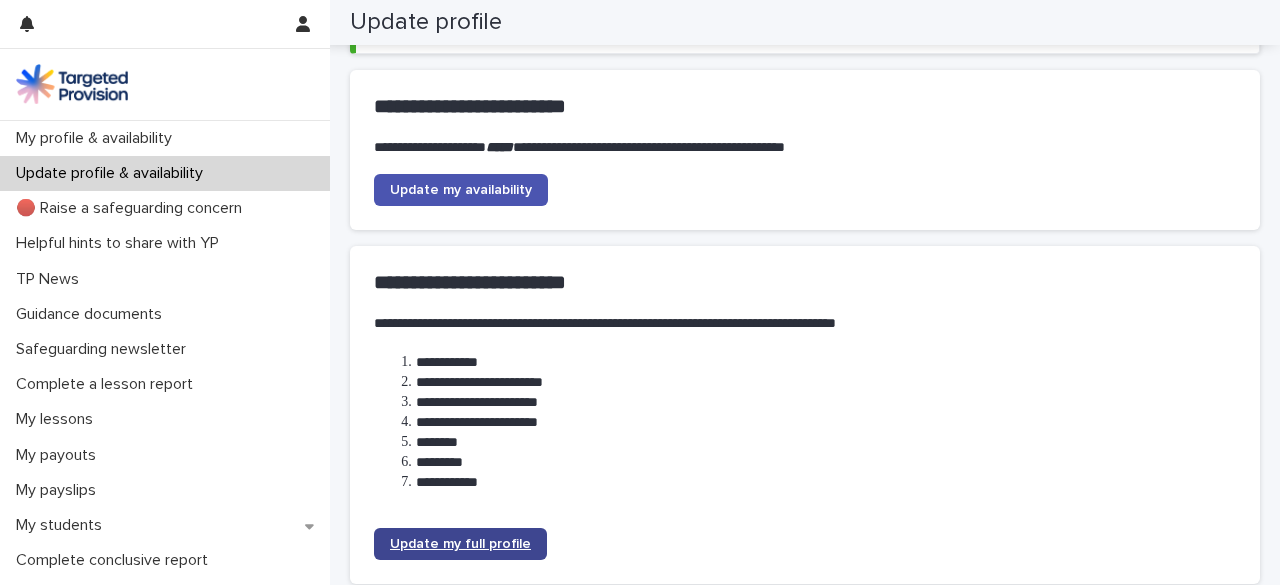 click on "Update my full profile" 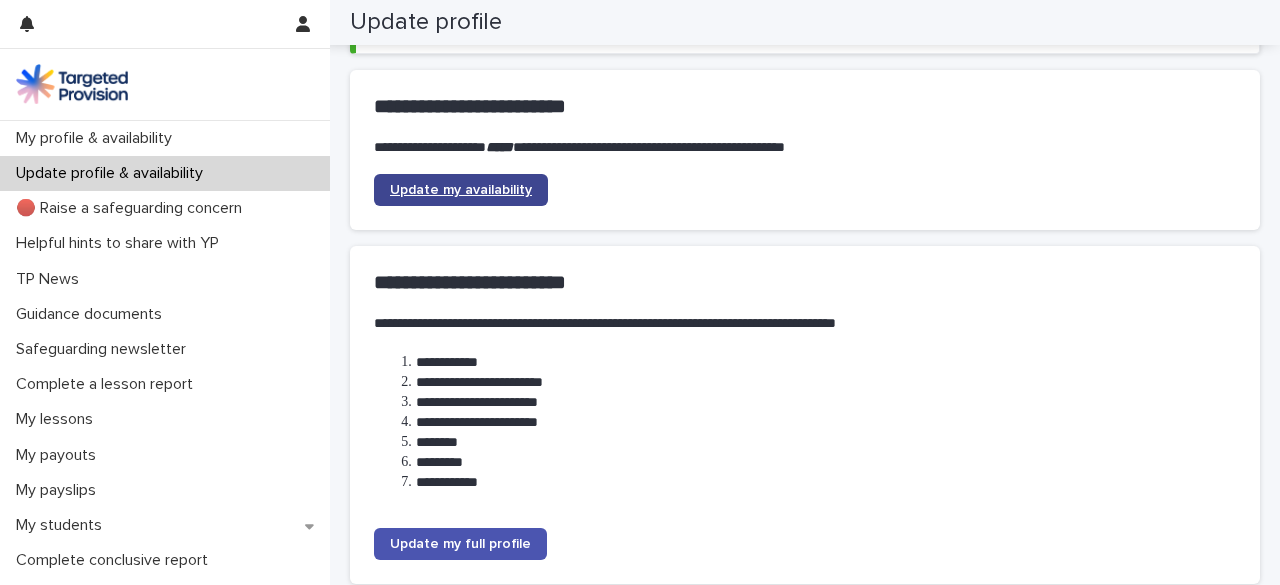 click on "Update my availability" 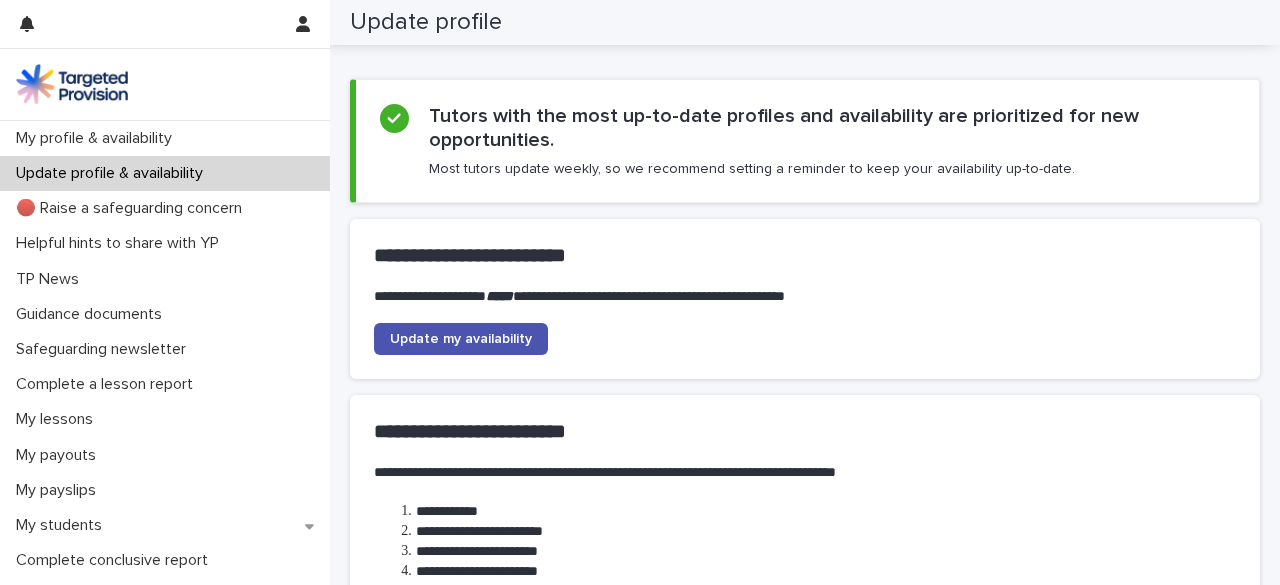 scroll, scrollTop: 0, scrollLeft: 0, axis: both 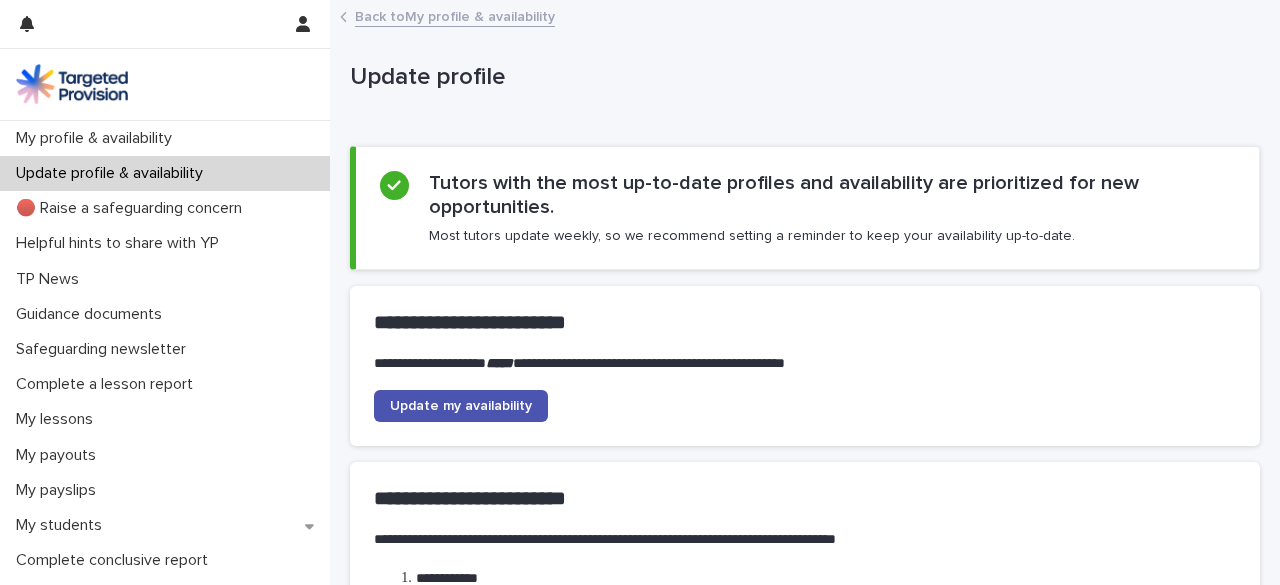click on "Back to  My profile & availability" at bounding box center [455, 15] 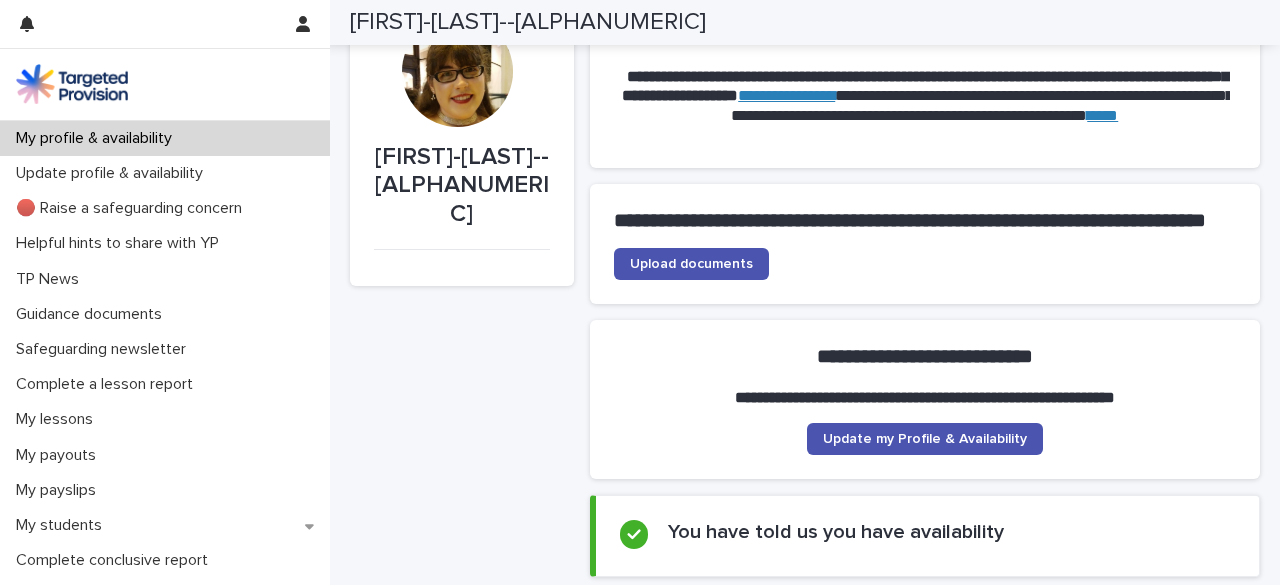 scroll, scrollTop: 61, scrollLeft: 0, axis: vertical 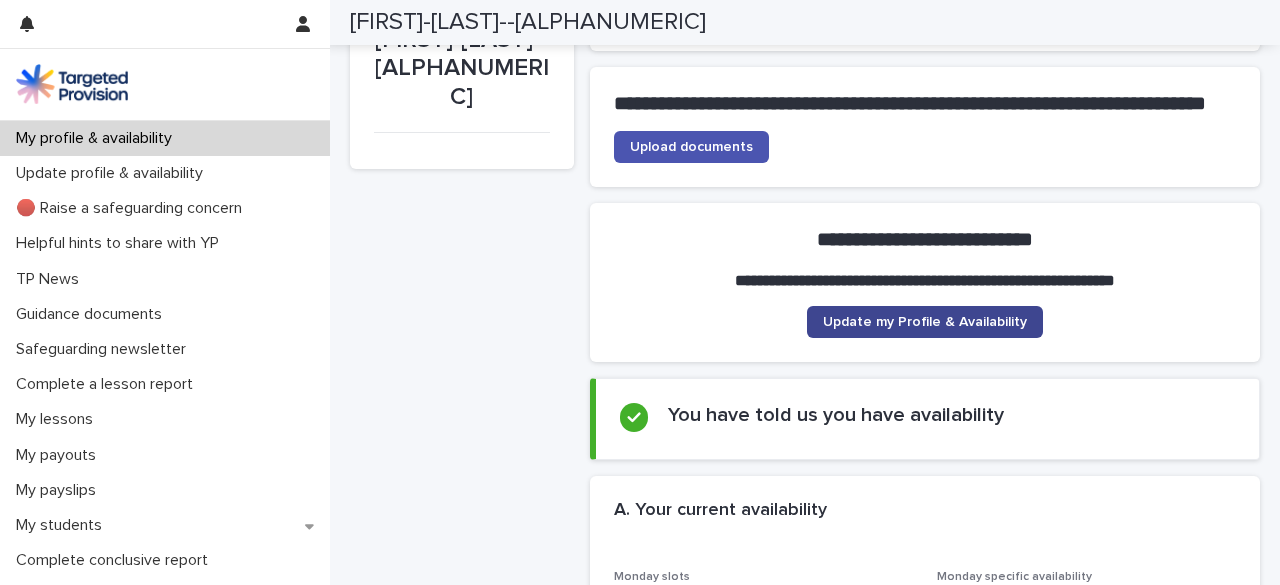click on "Update my Profile & Availability" at bounding box center (925, 322) 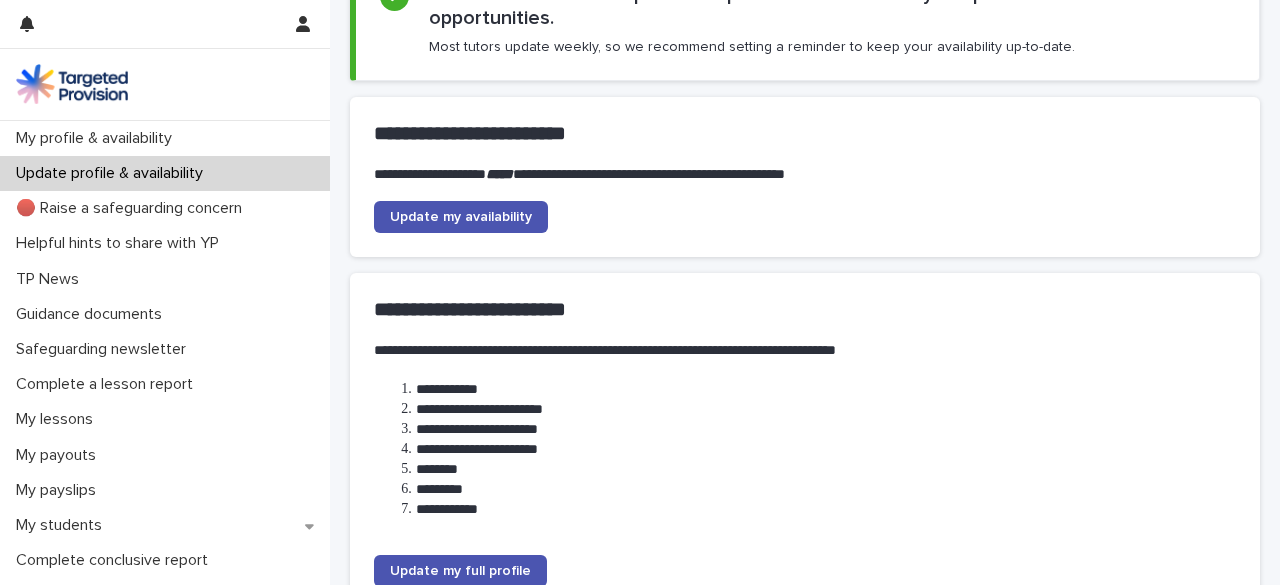 scroll, scrollTop: 0, scrollLeft: 0, axis: both 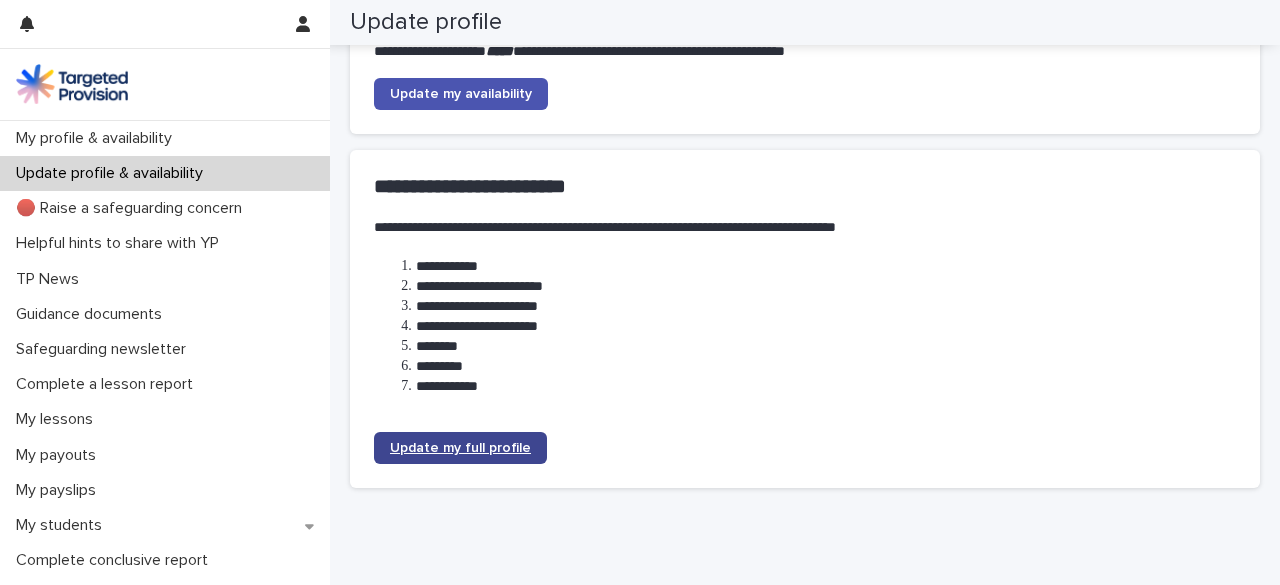 click on "Update my full profile" at bounding box center (460, 448) 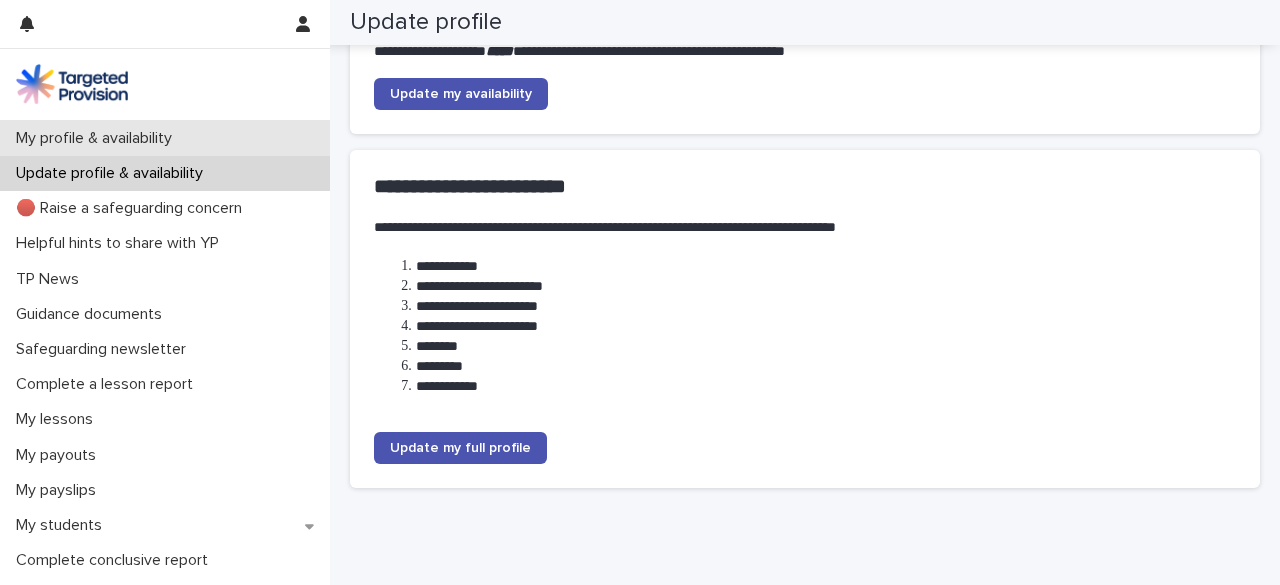 click on "My profile & availability" at bounding box center (98, 138) 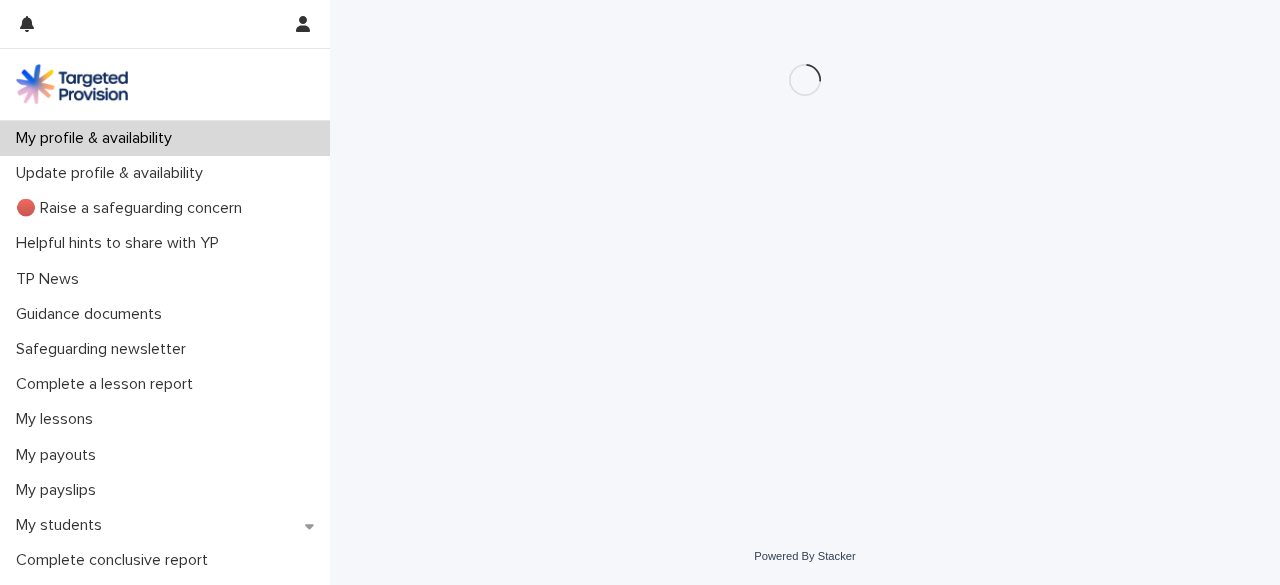 scroll, scrollTop: 0, scrollLeft: 0, axis: both 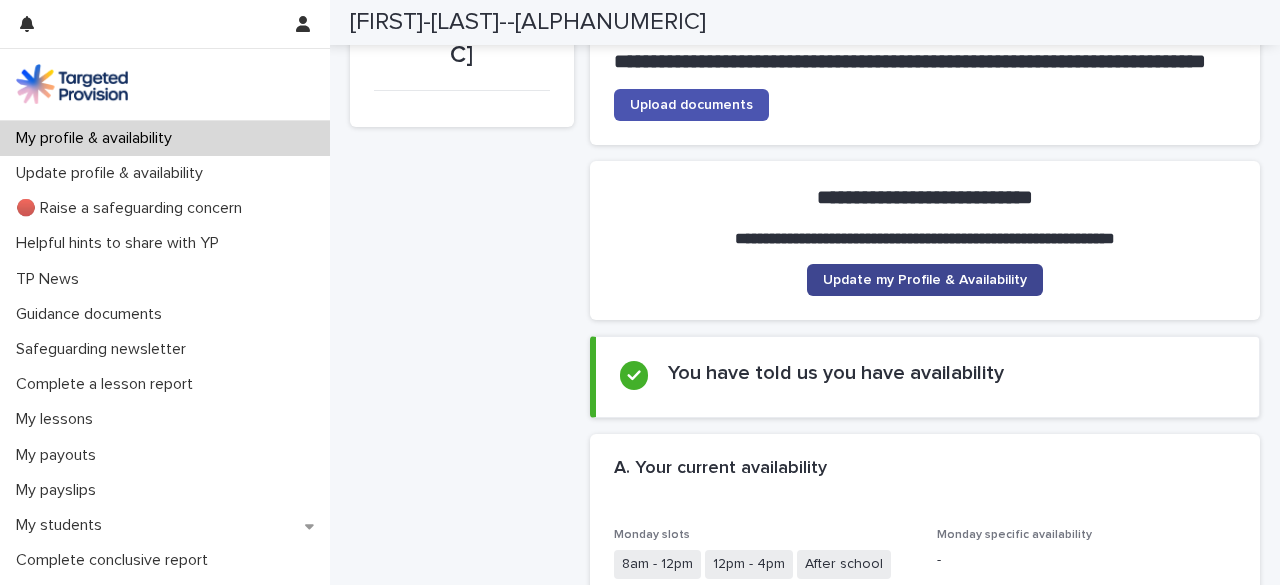 click on "Update my Profile & Availability" at bounding box center (925, 280) 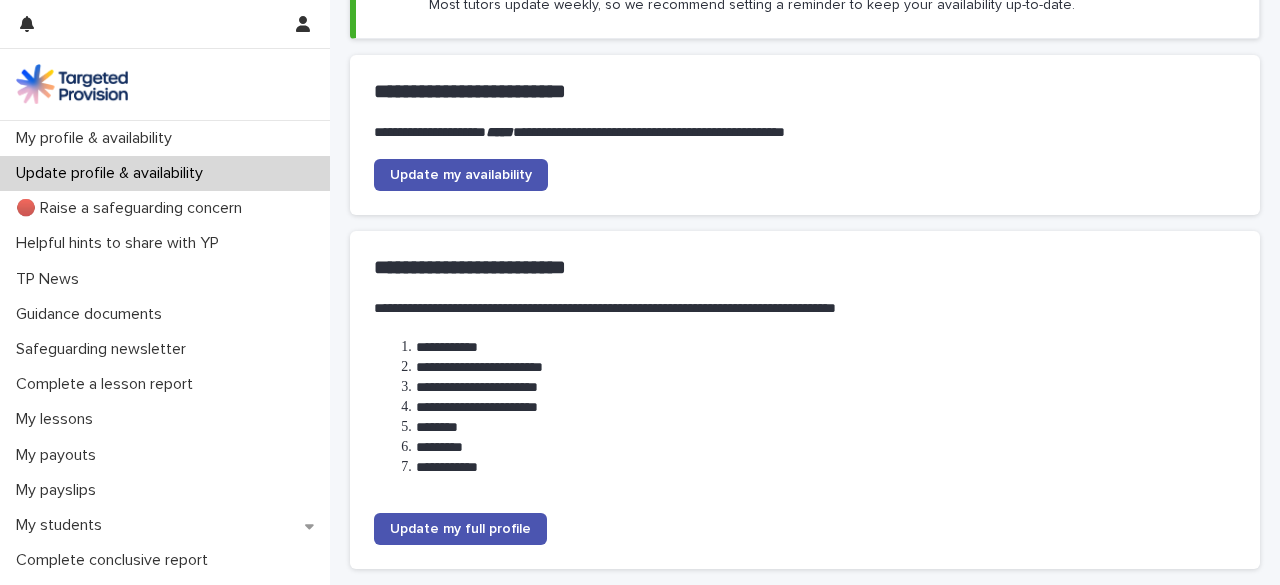 scroll, scrollTop: 0, scrollLeft: 0, axis: both 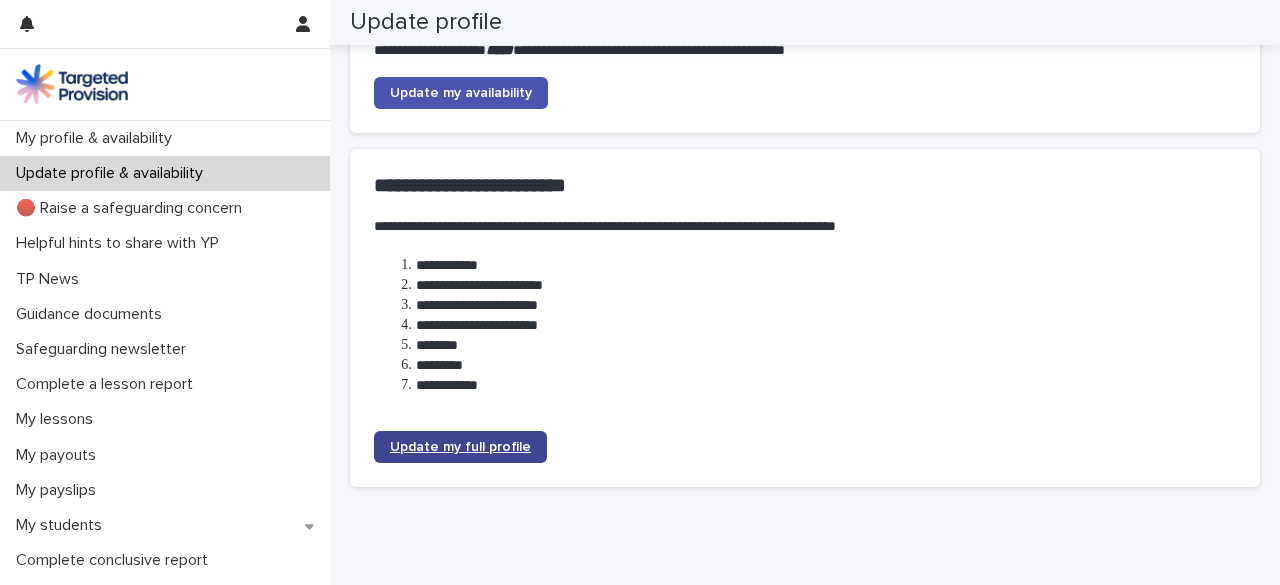 click on "Update my full profile" at bounding box center (460, 447) 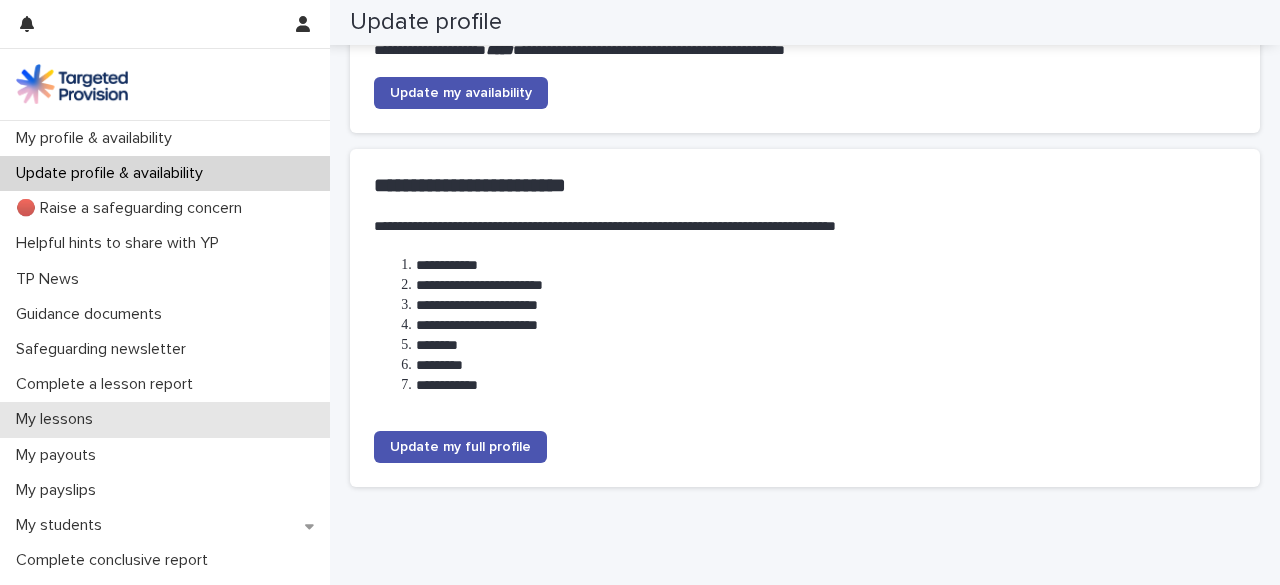 click on "My lessons" at bounding box center (58, 419) 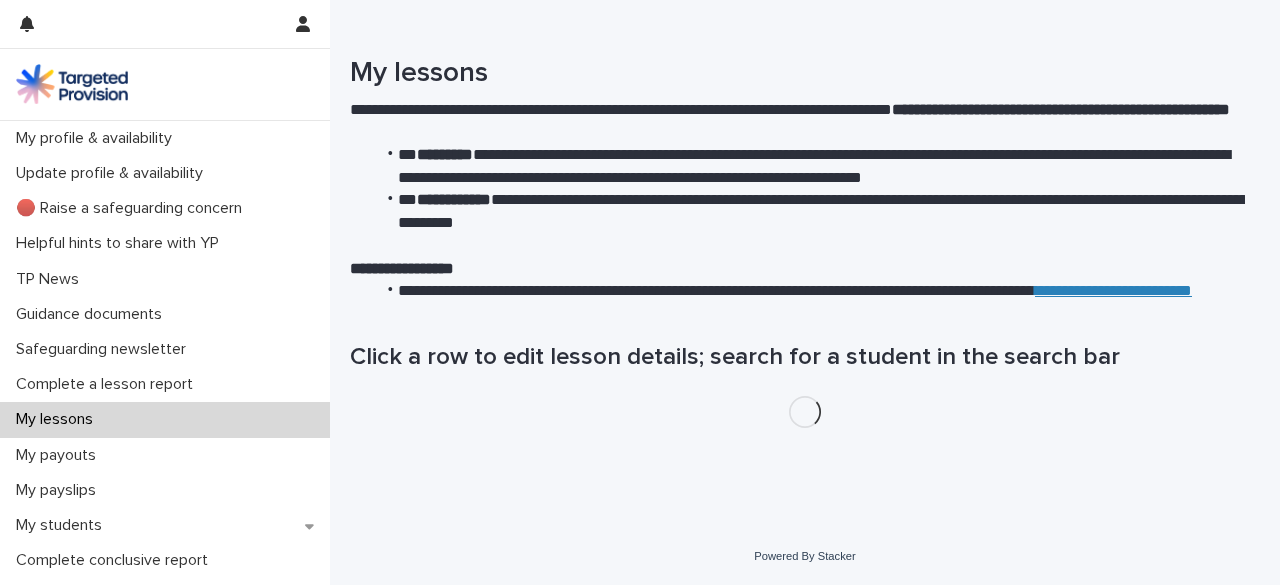 scroll, scrollTop: 0, scrollLeft: 0, axis: both 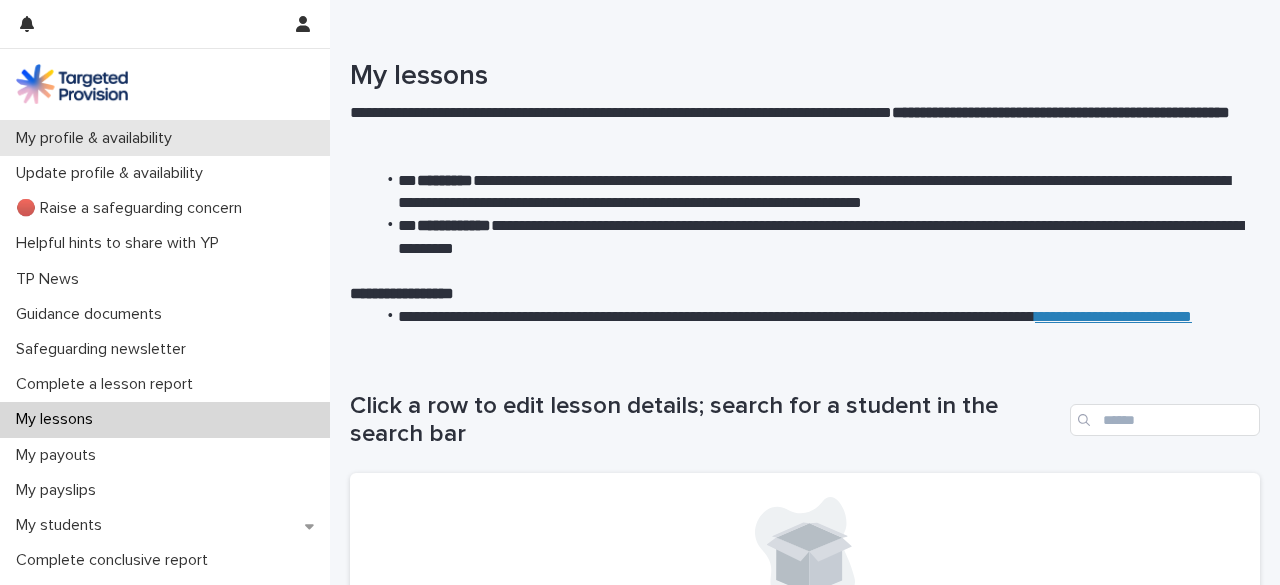 click on "My profile & availability" at bounding box center [98, 138] 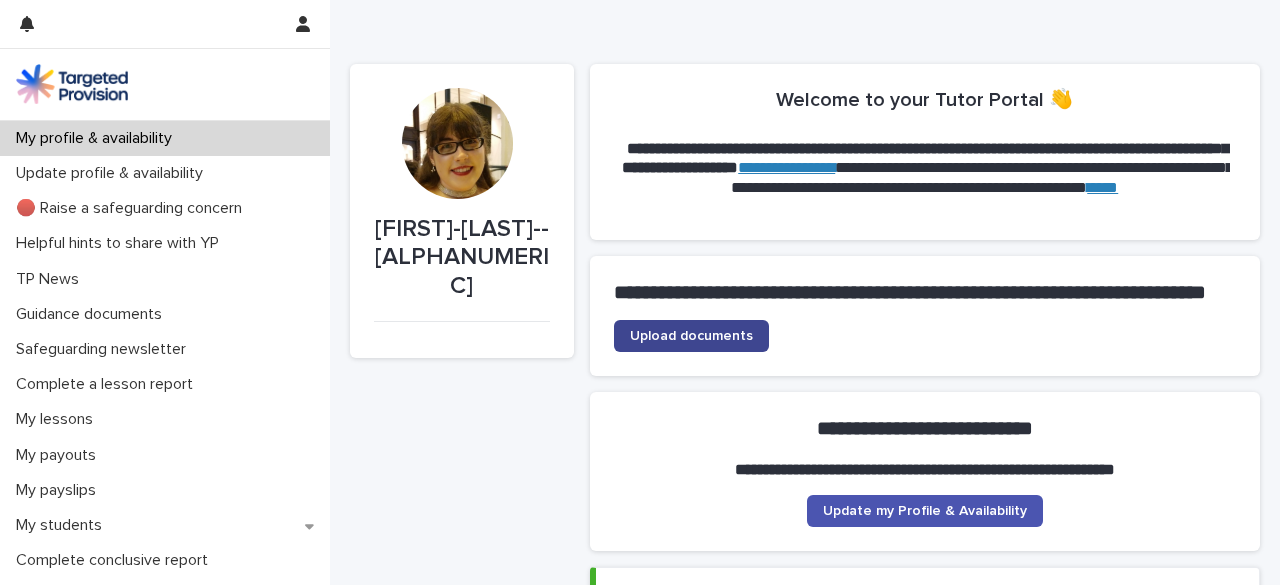 click on "Upload documents" 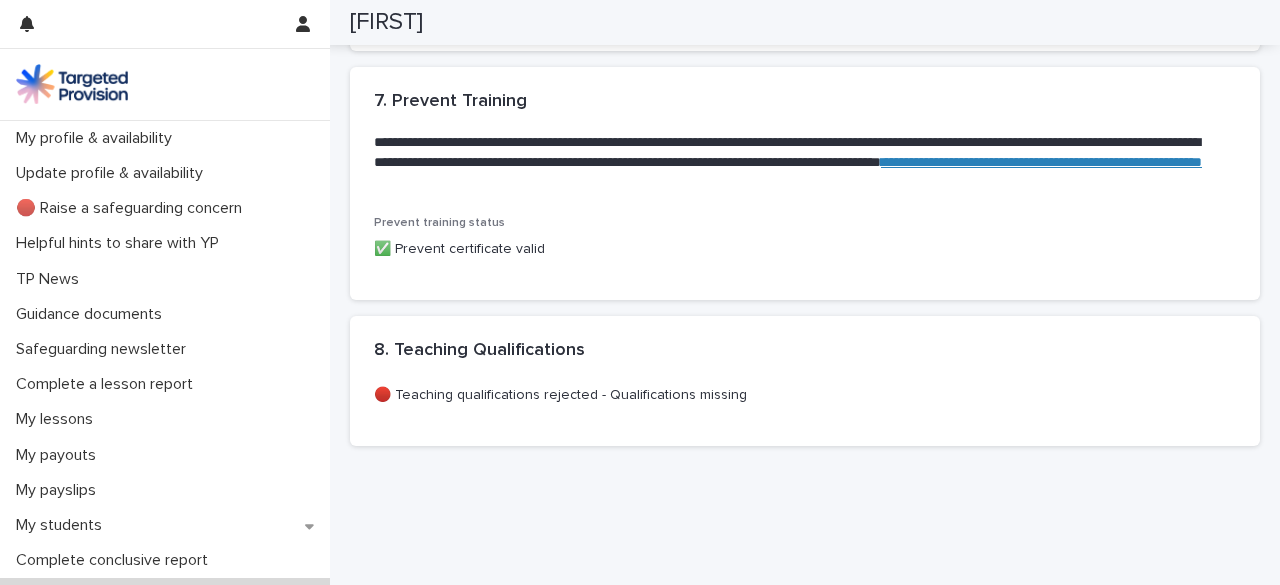 scroll, scrollTop: 2158, scrollLeft: 0, axis: vertical 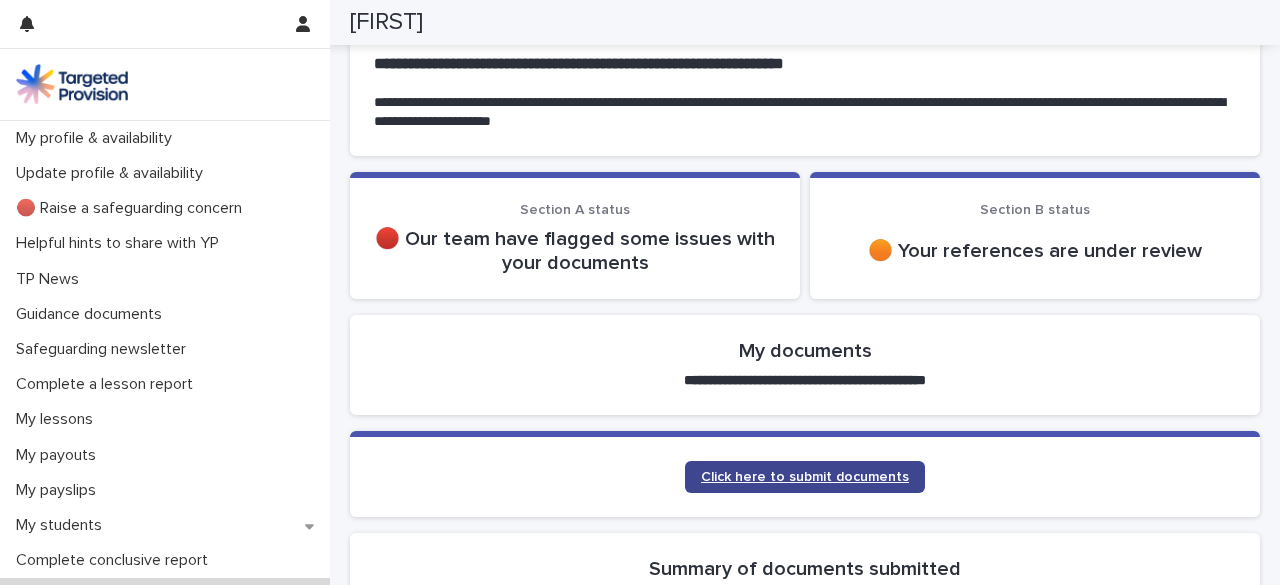 click on "Click here to submit documents" at bounding box center [805, 477] 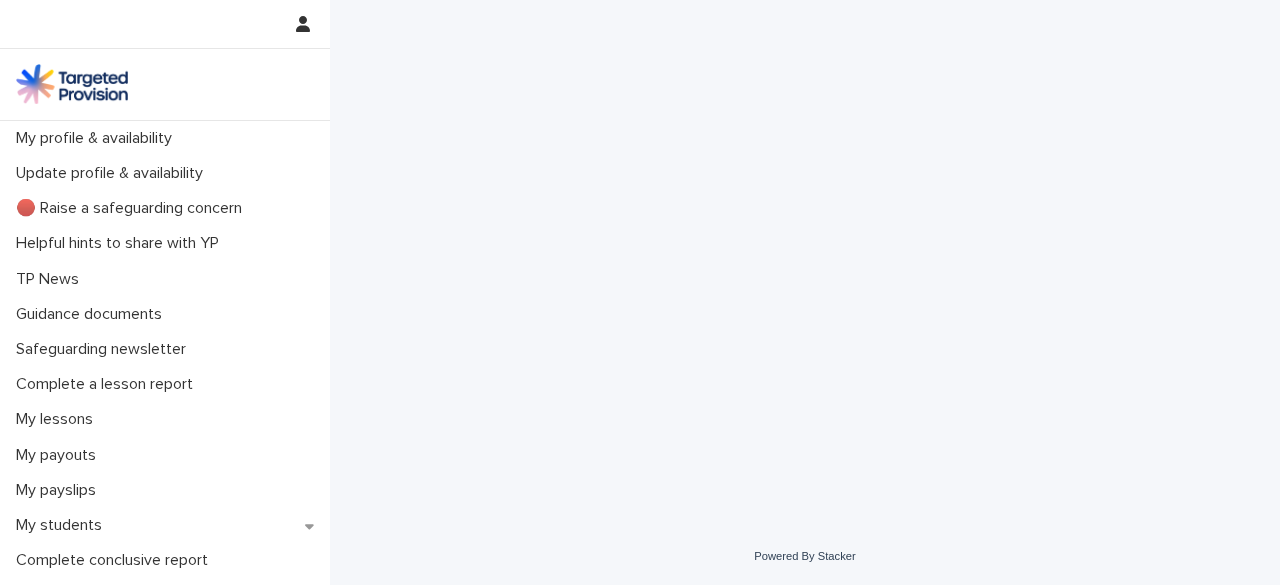 scroll, scrollTop: 0, scrollLeft: 0, axis: both 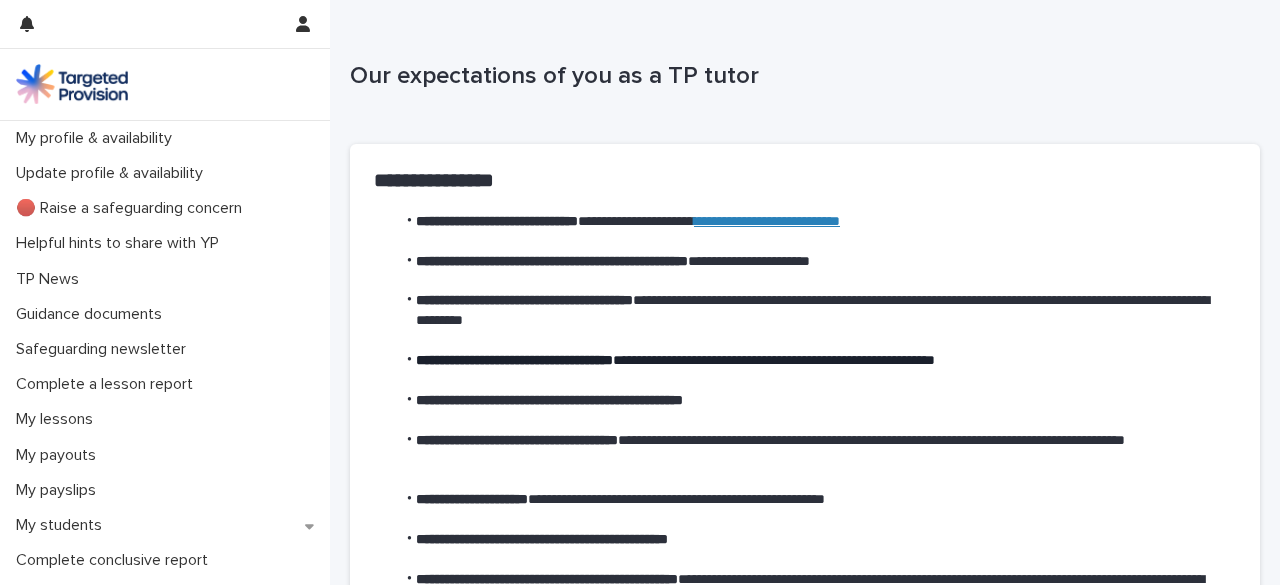 click on "**********" at bounding box center (767, 221) 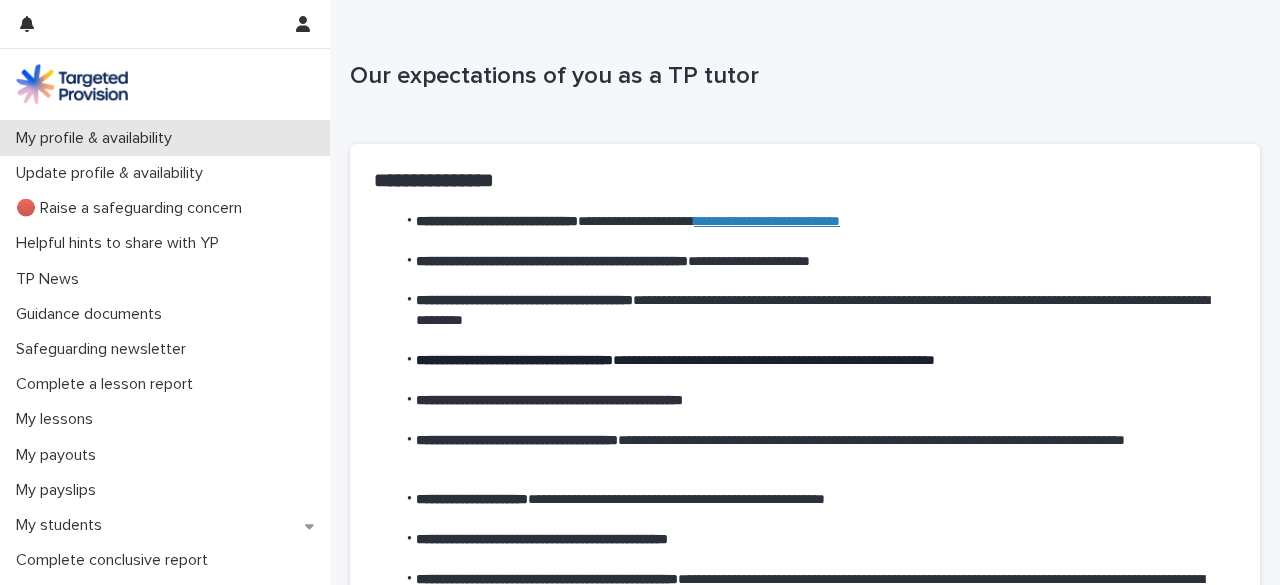 click on "My profile & availability" at bounding box center (98, 138) 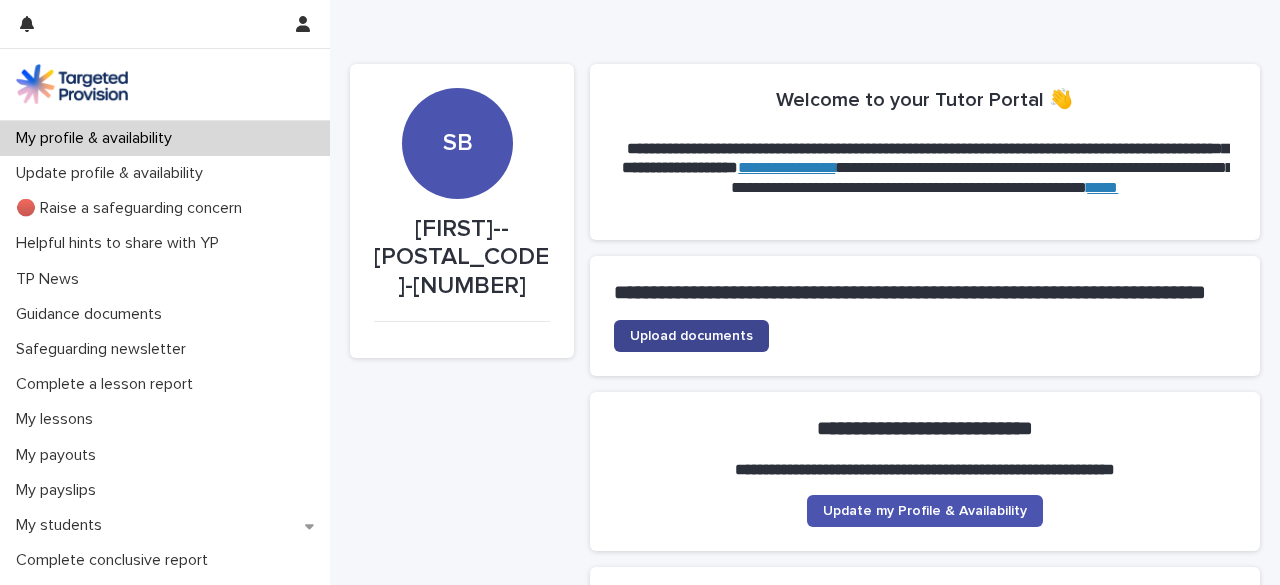 click on "Upload documents" at bounding box center [691, 336] 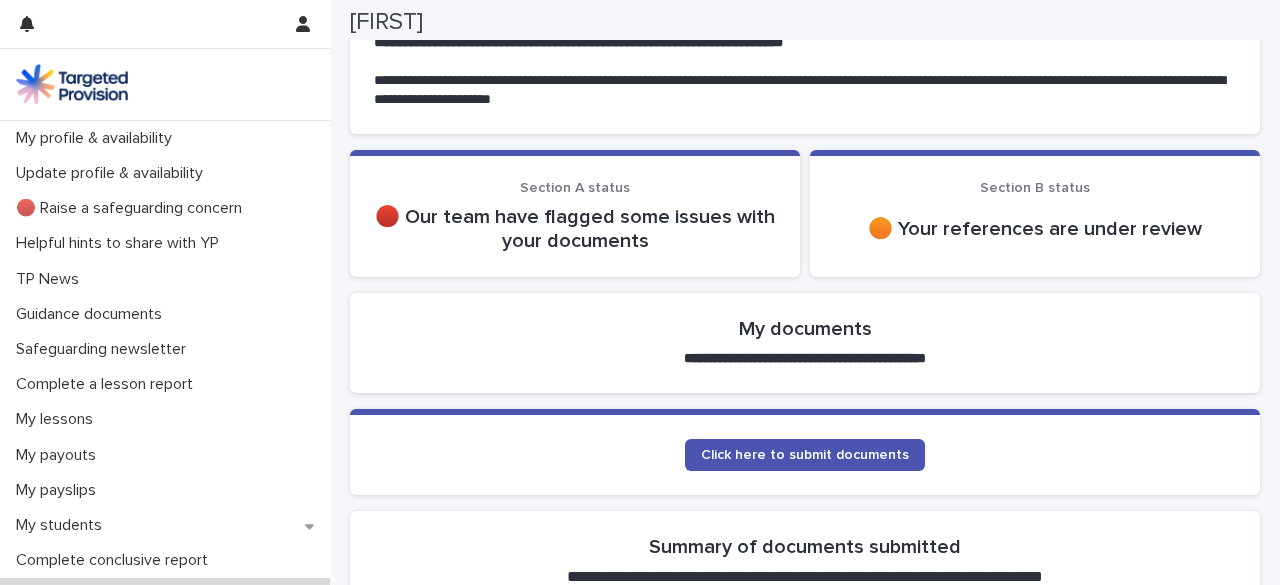 scroll, scrollTop: 212, scrollLeft: 0, axis: vertical 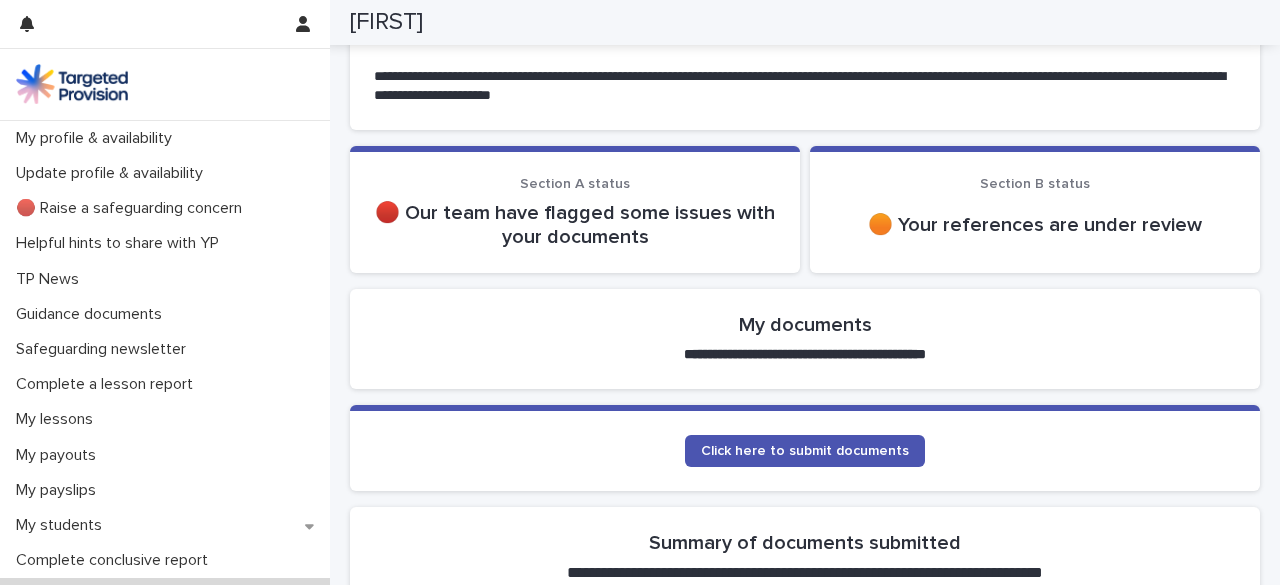 click on "🔴 Our team have flagged some issues with your documents" at bounding box center [575, 225] 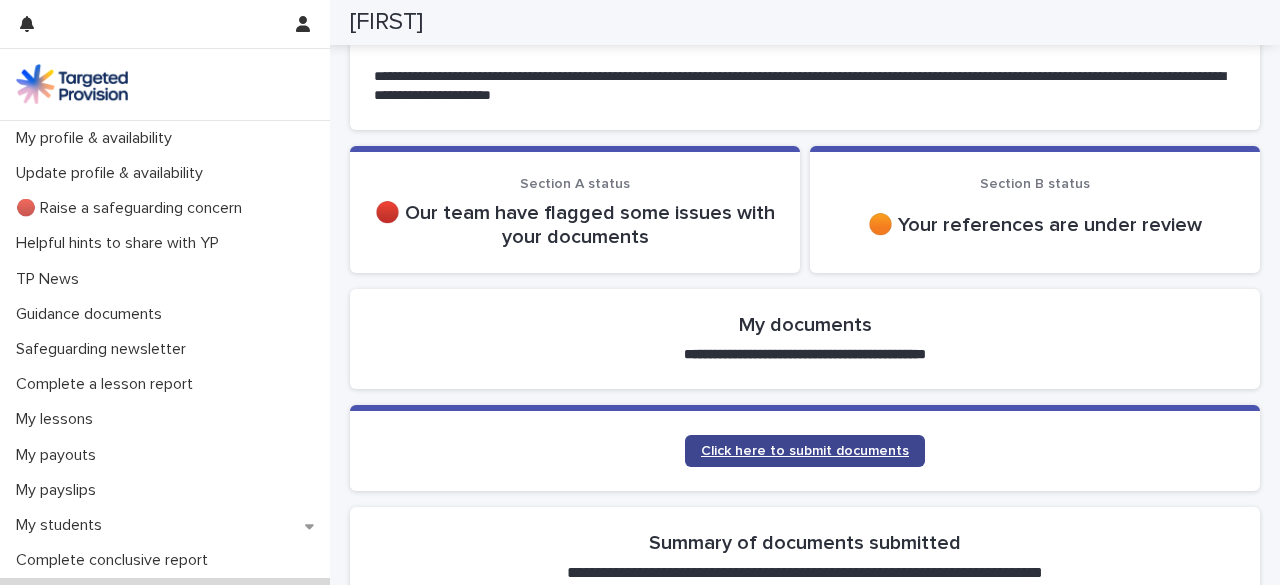 click on "Click here to submit documents" at bounding box center [805, 451] 